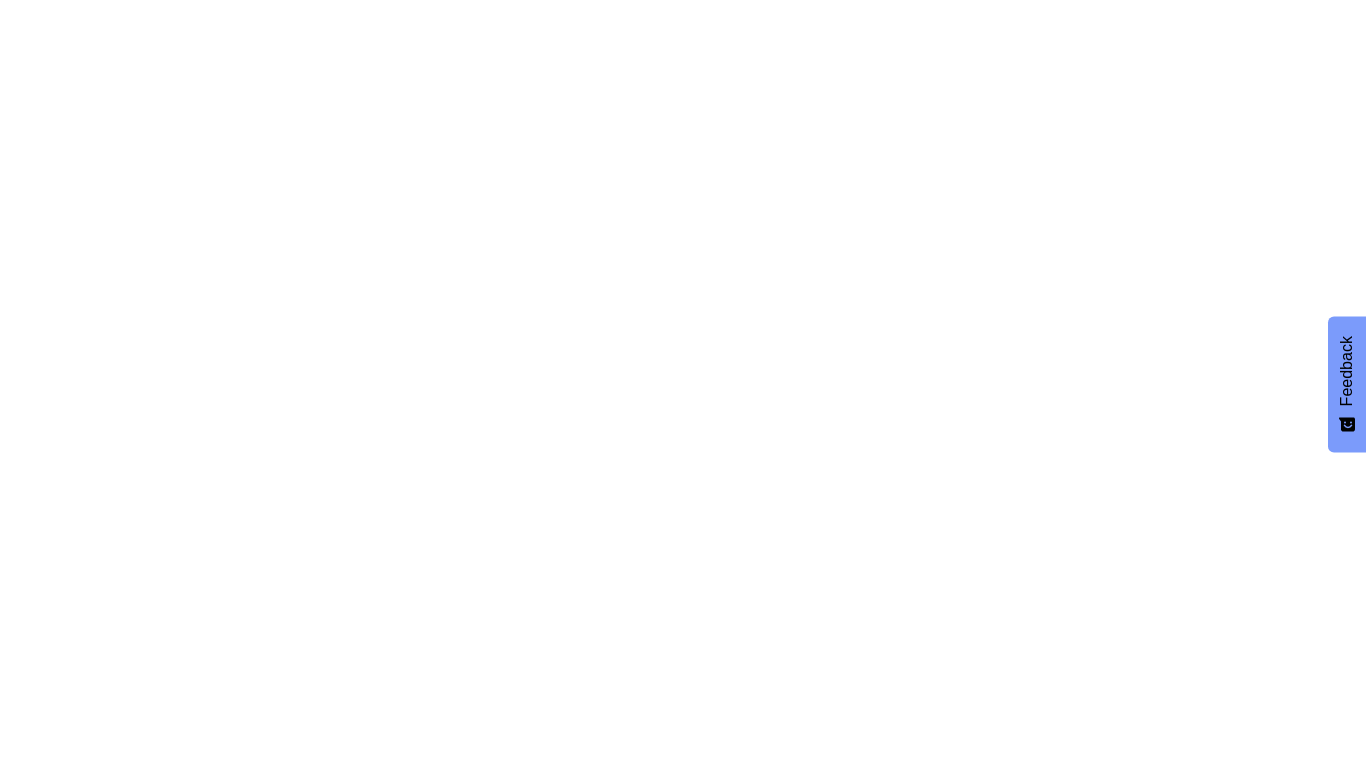 scroll, scrollTop: 0, scrollLeft: 0, axis: both 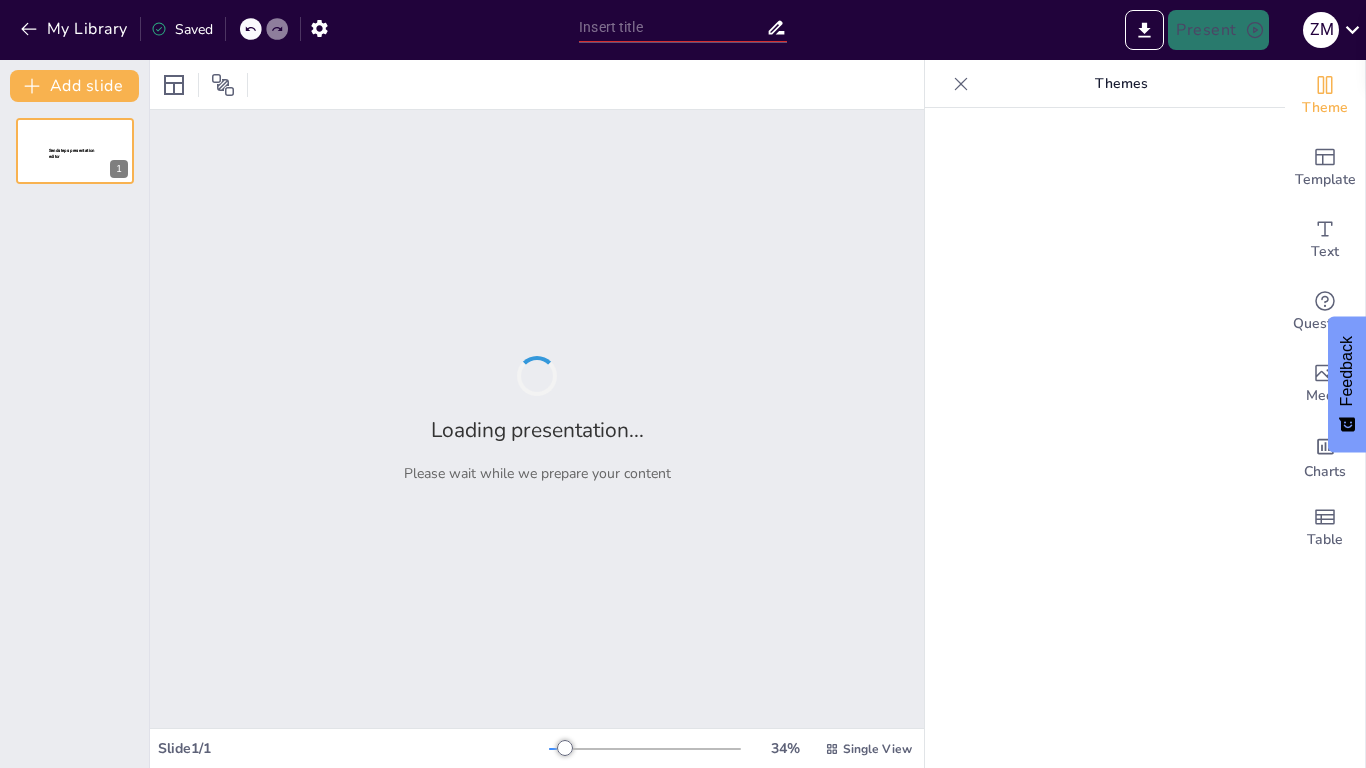 type on "The Social Implications of Vaping: Understanding Peer Pressure" 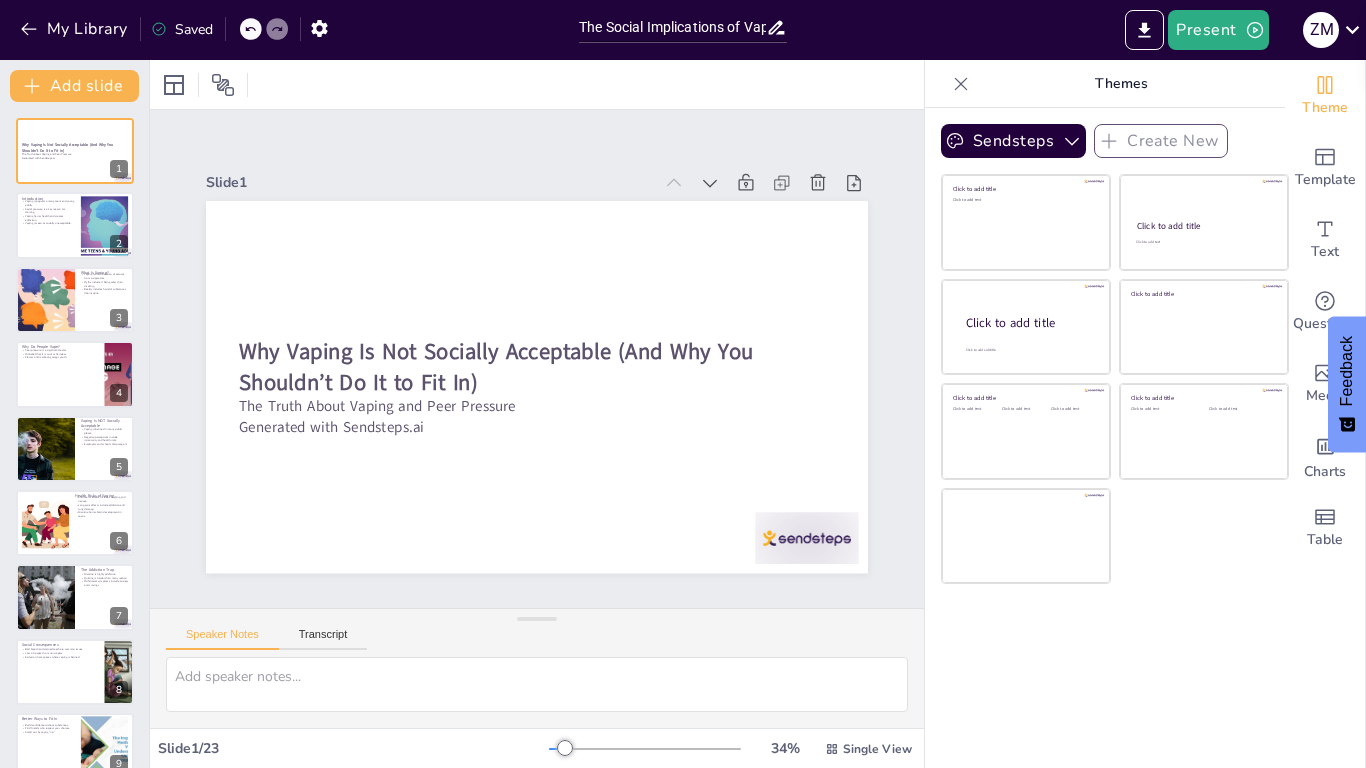 checkbox on "true" 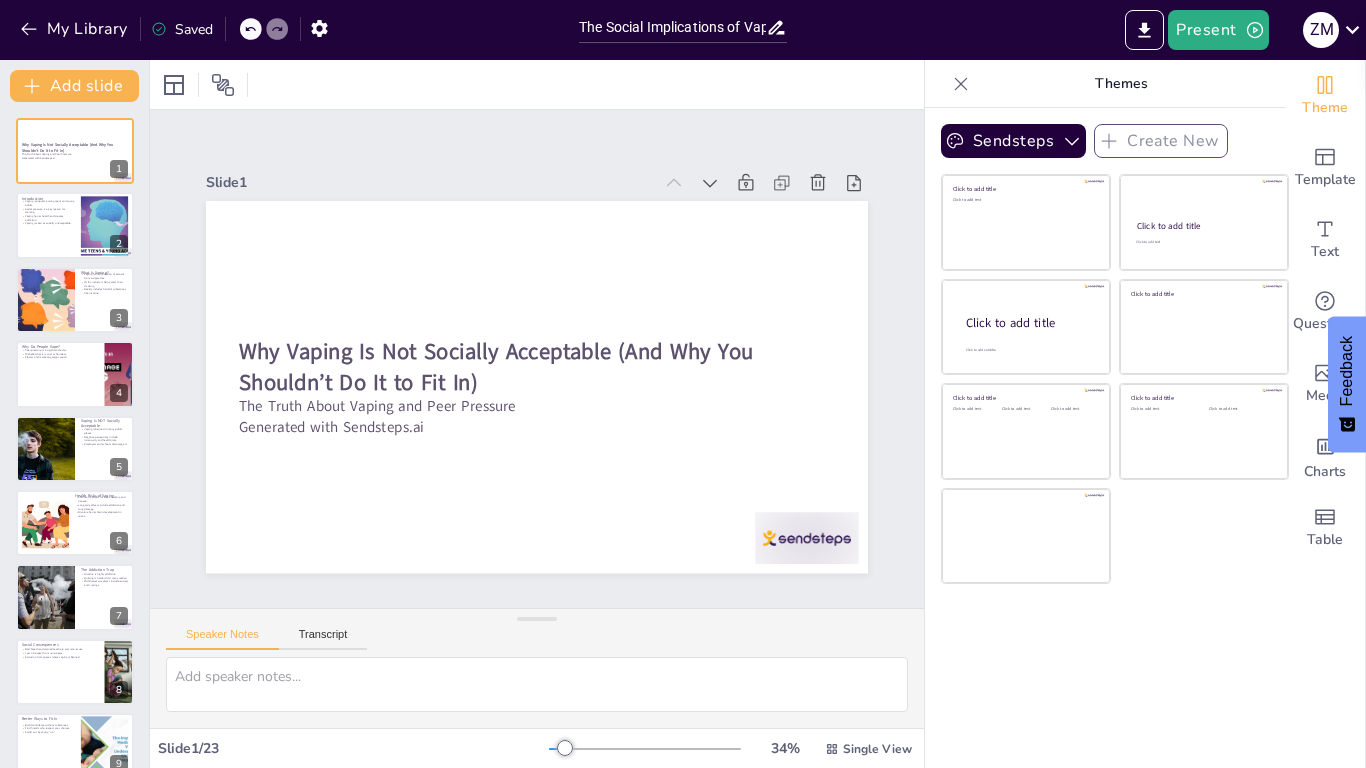 checkbox on "true" 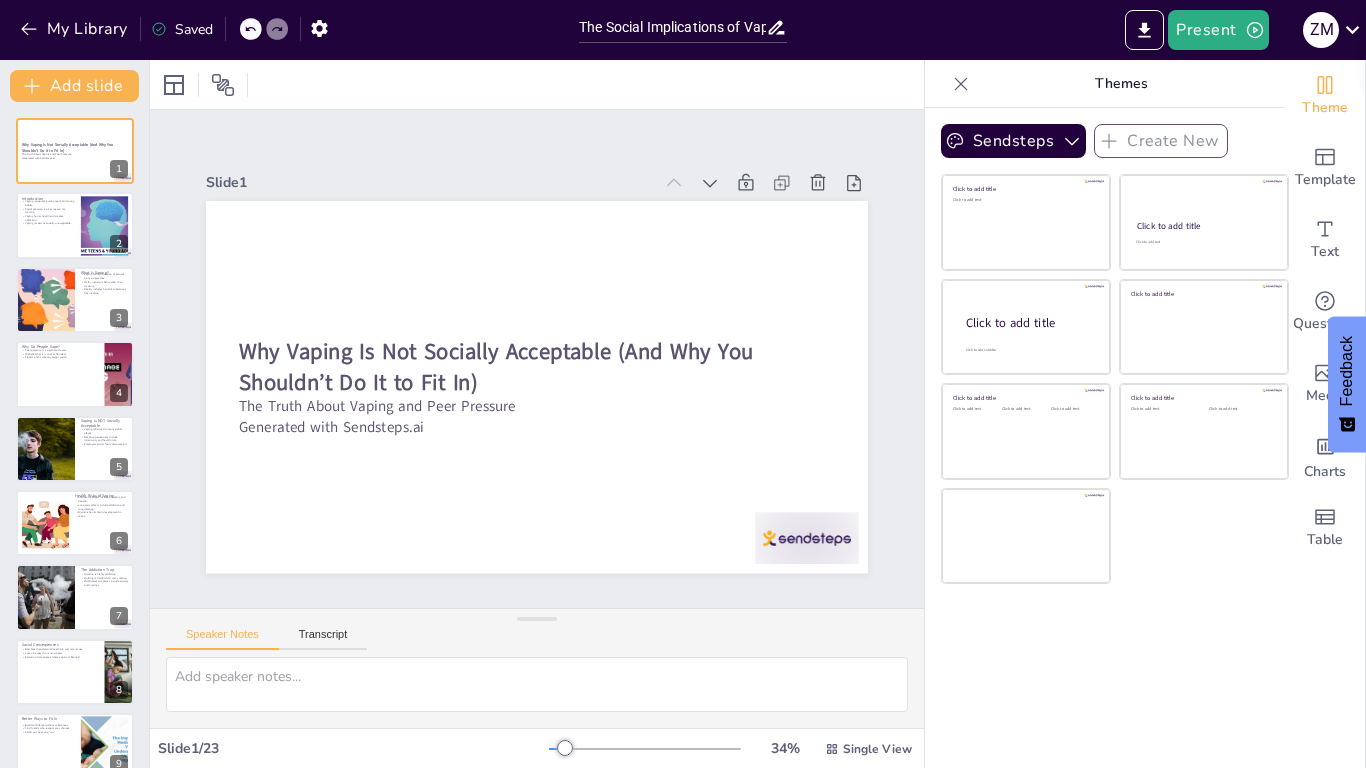 checkbox on "true" 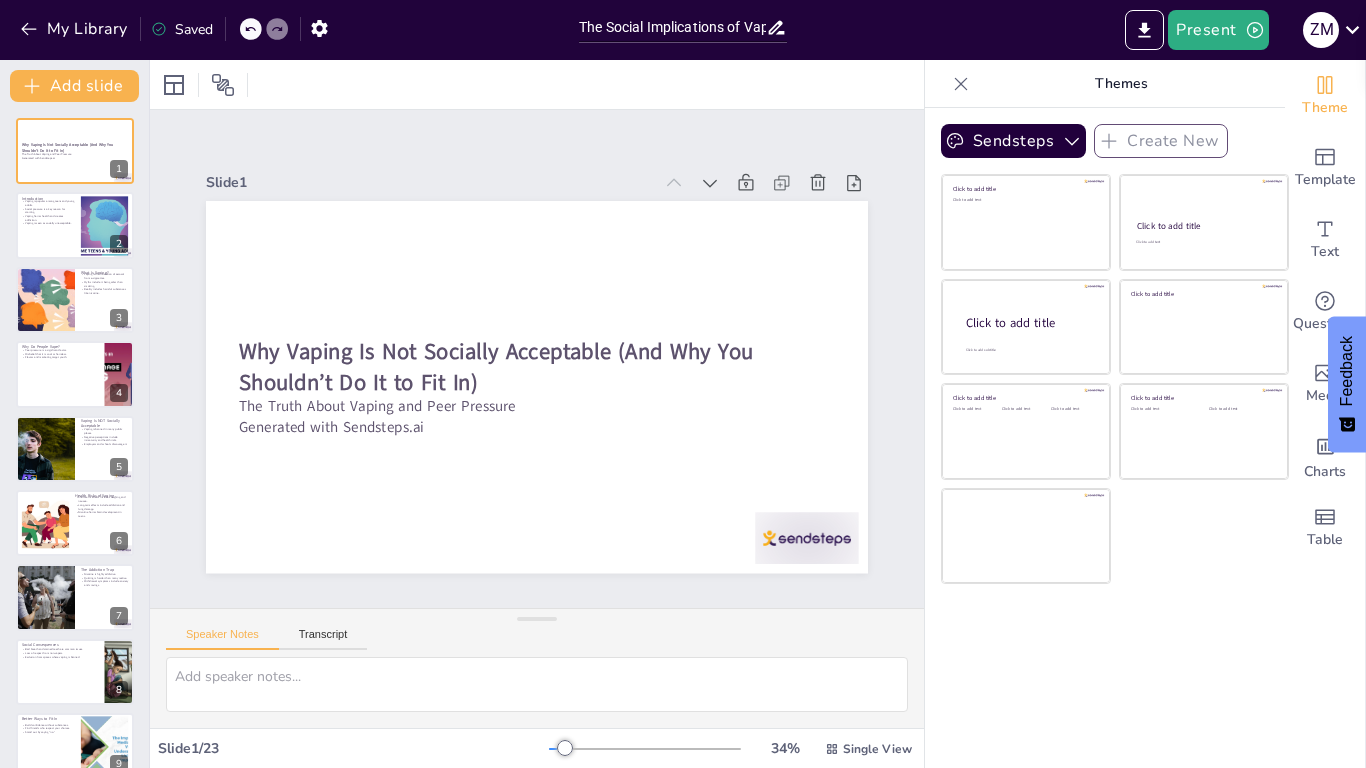 checkbox on "true" 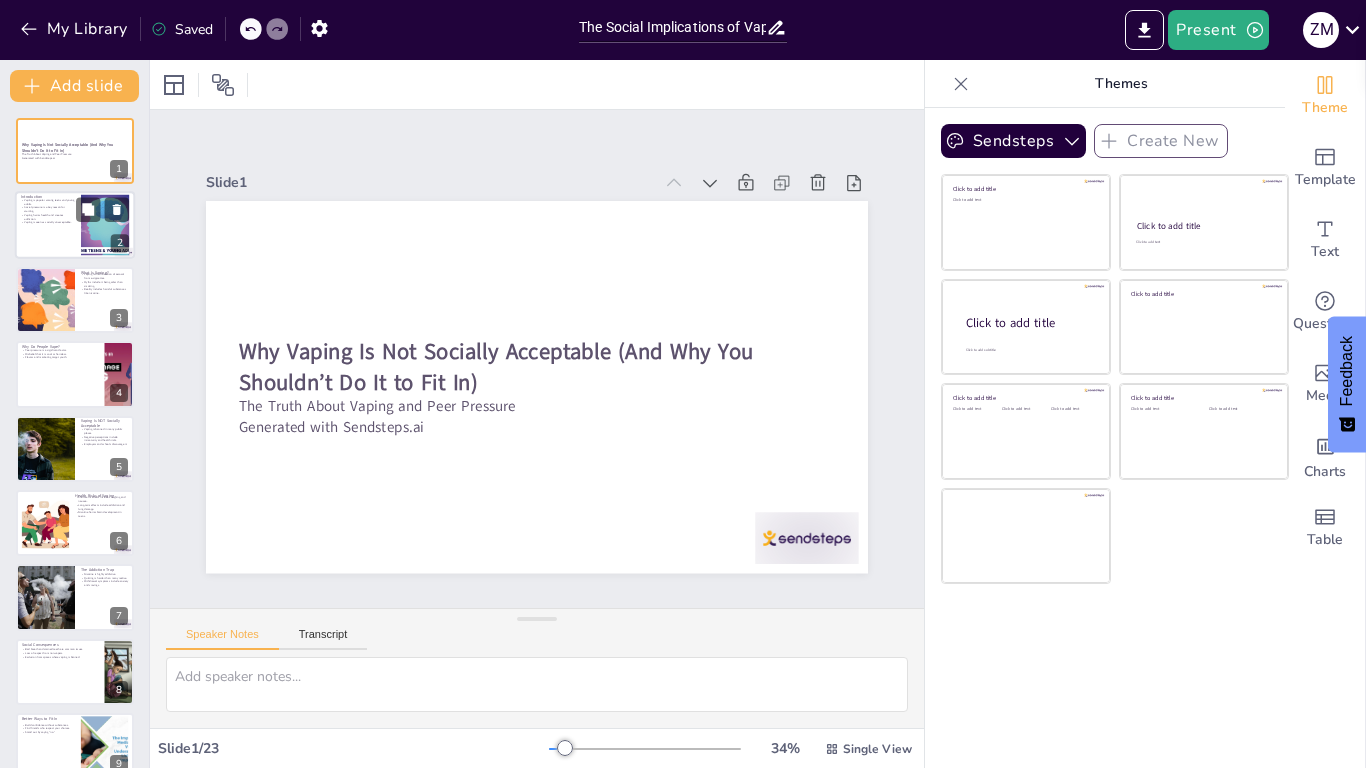 checkbox on "true" 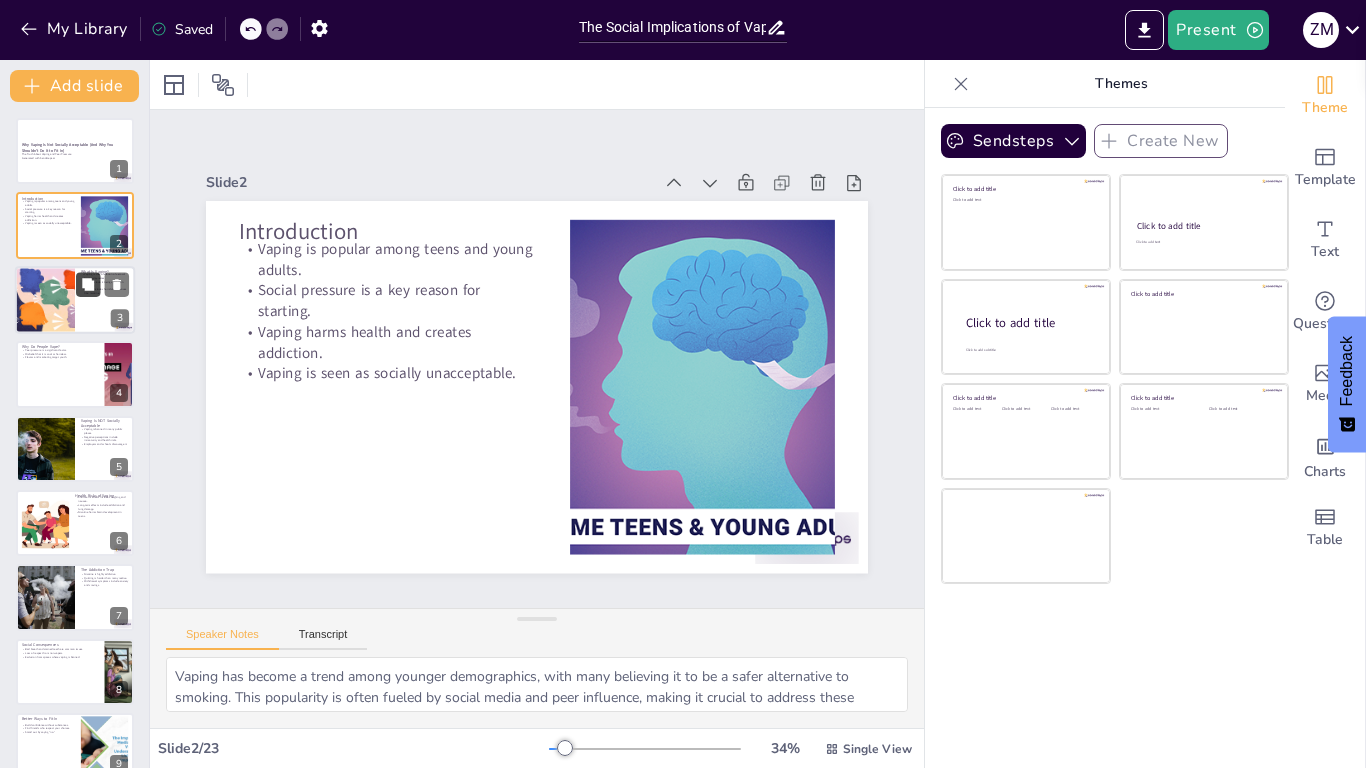 checkbox on "true" 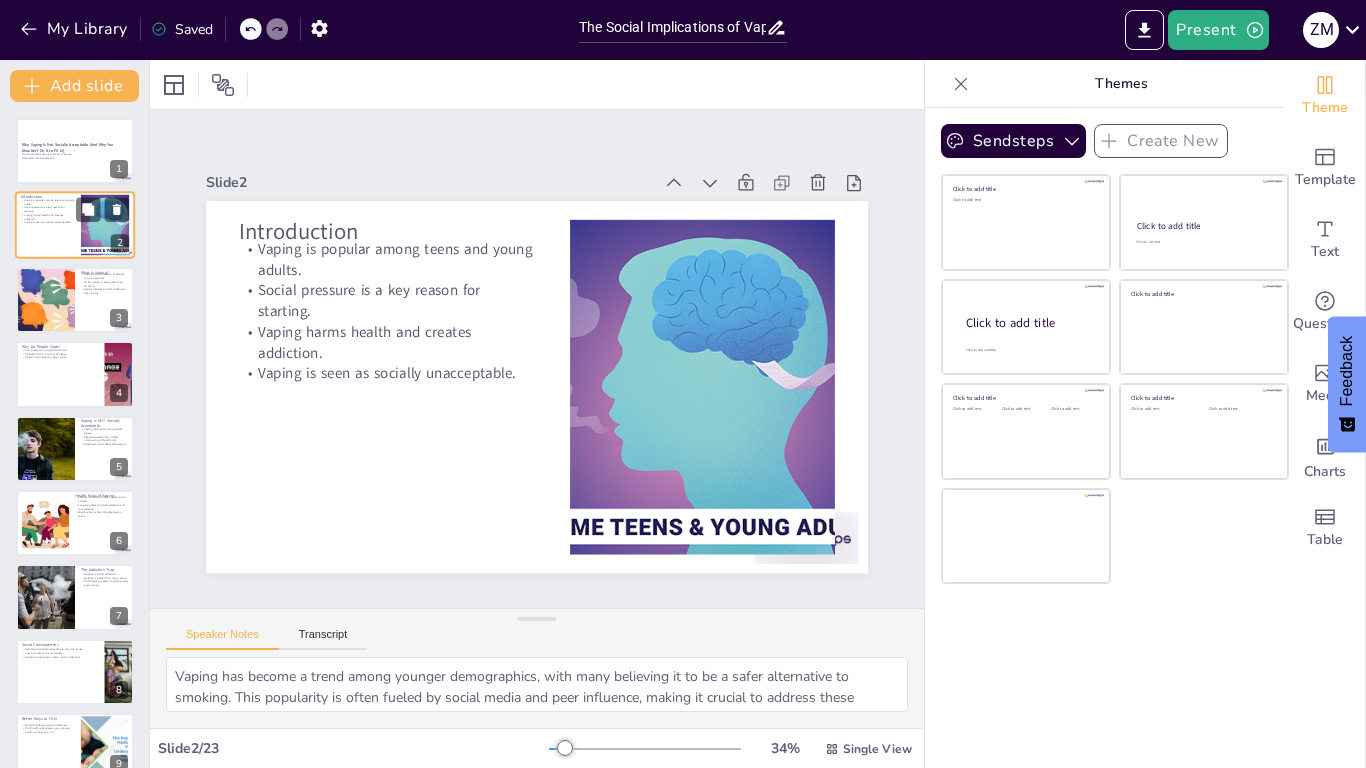 checkbox on "true" 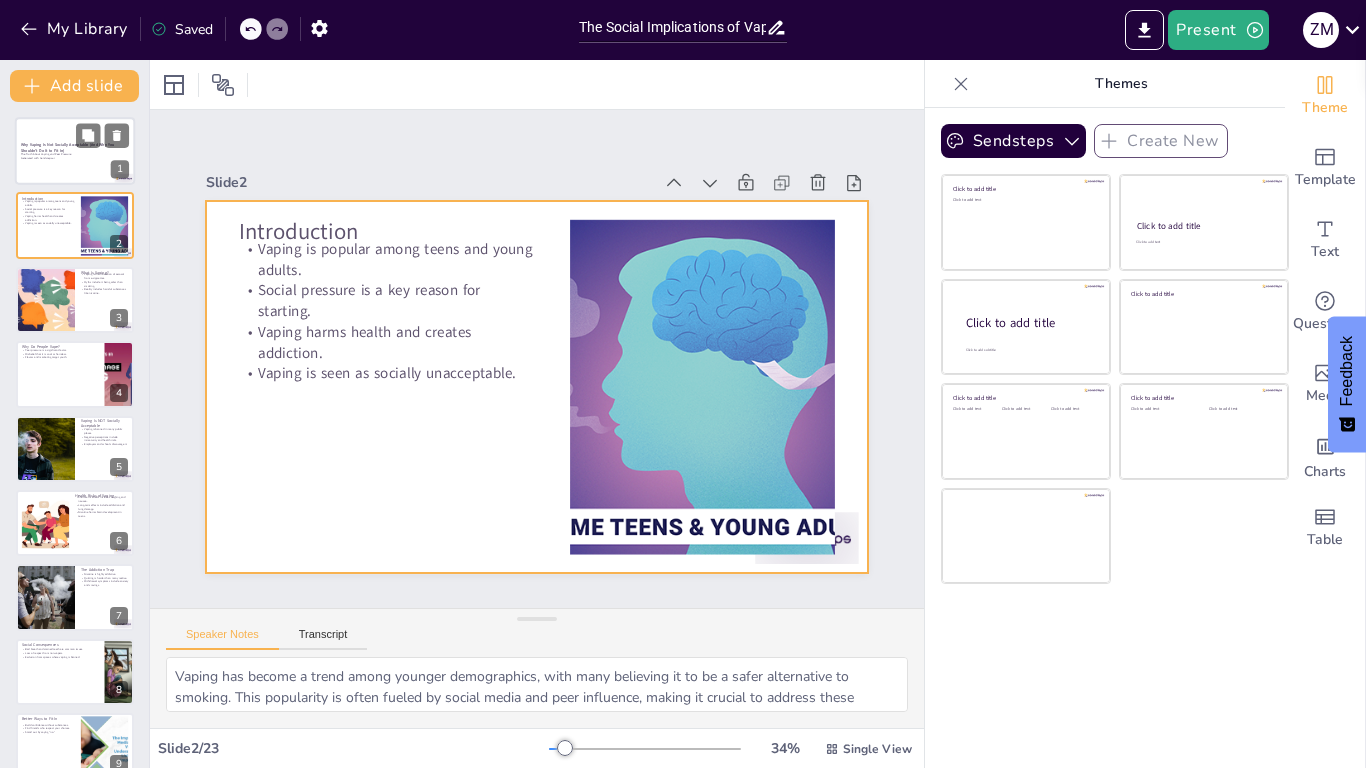 checkbox on "true" 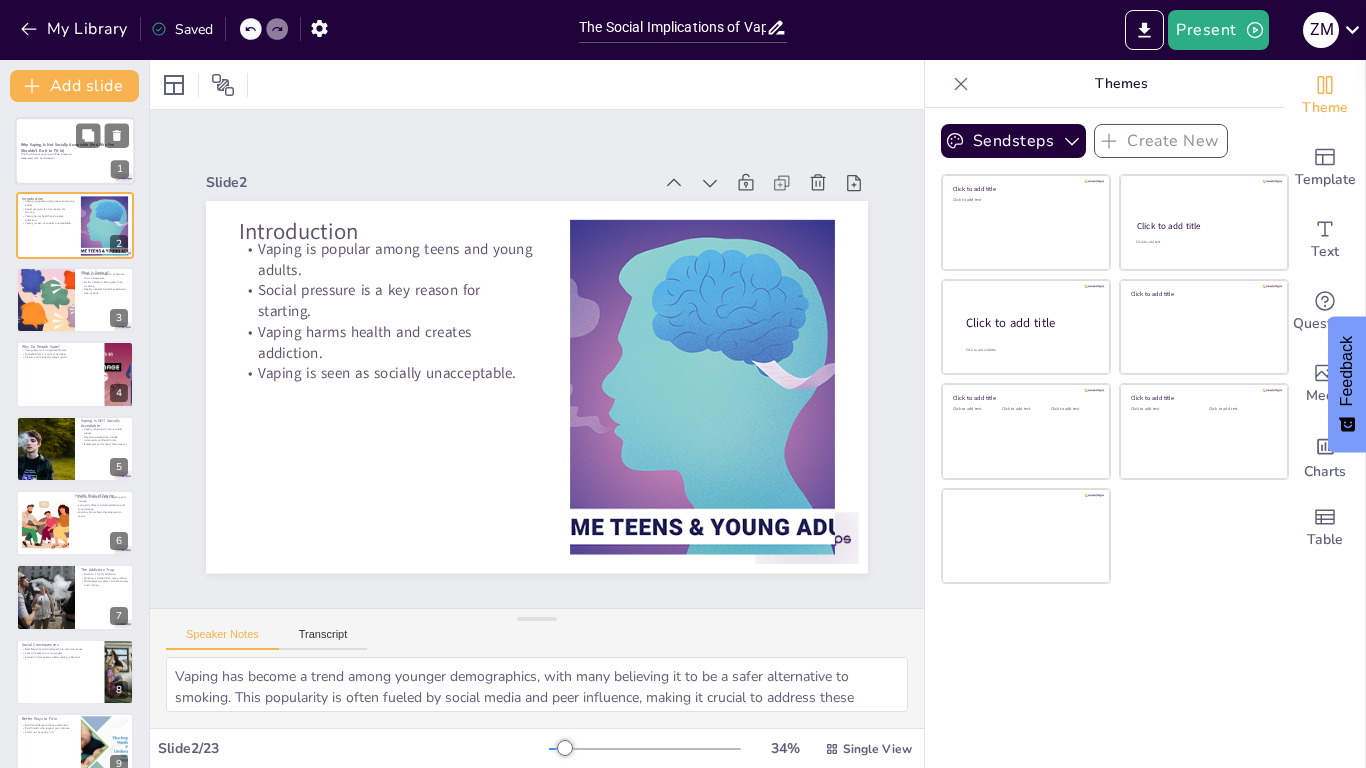 checkbox on "true" 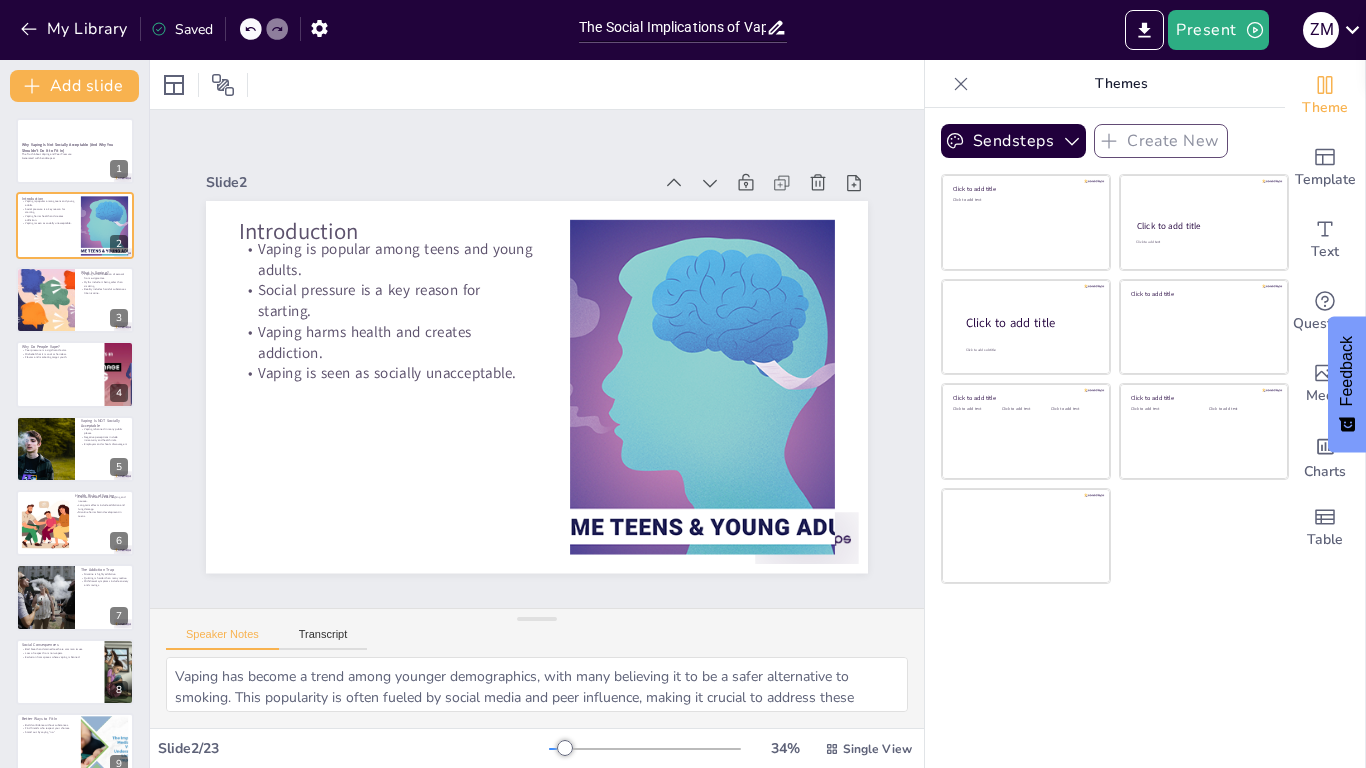 checkbox on "true" 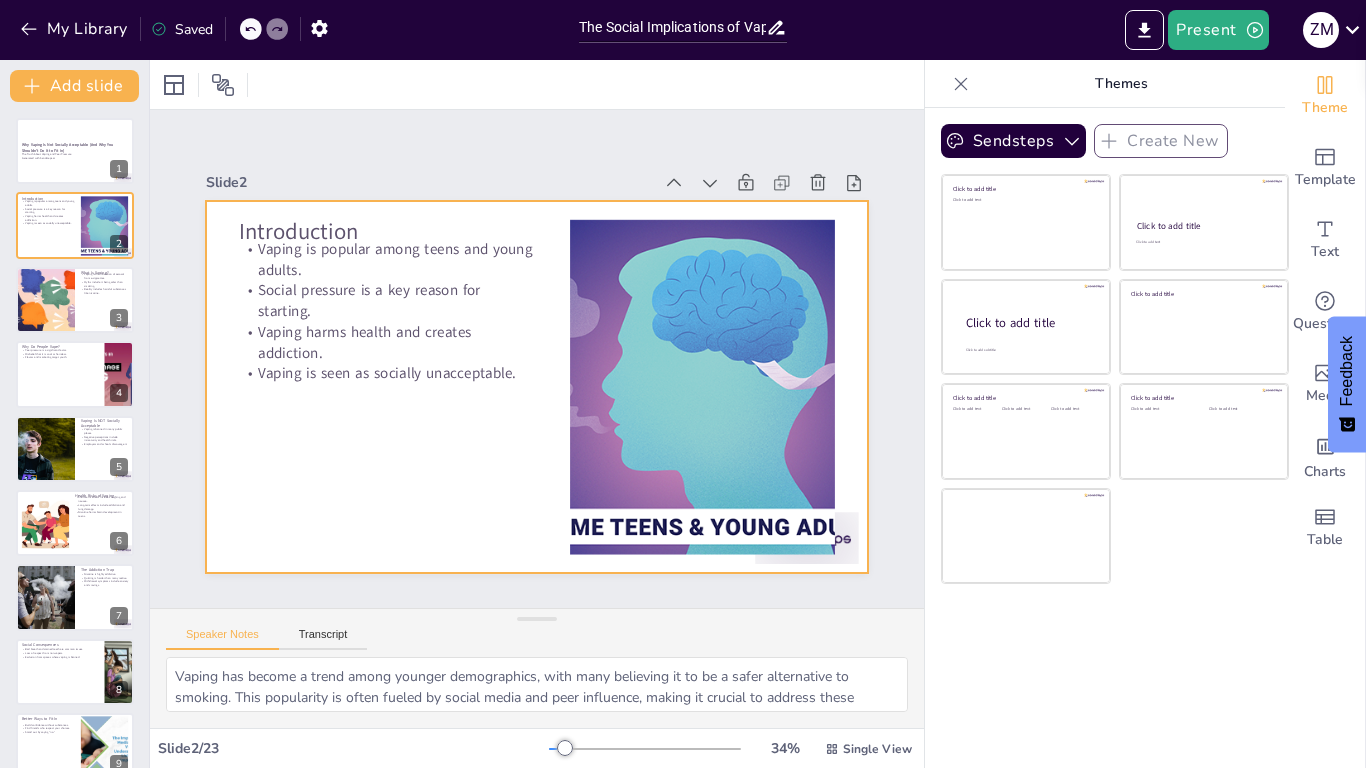 checkbox on "true" 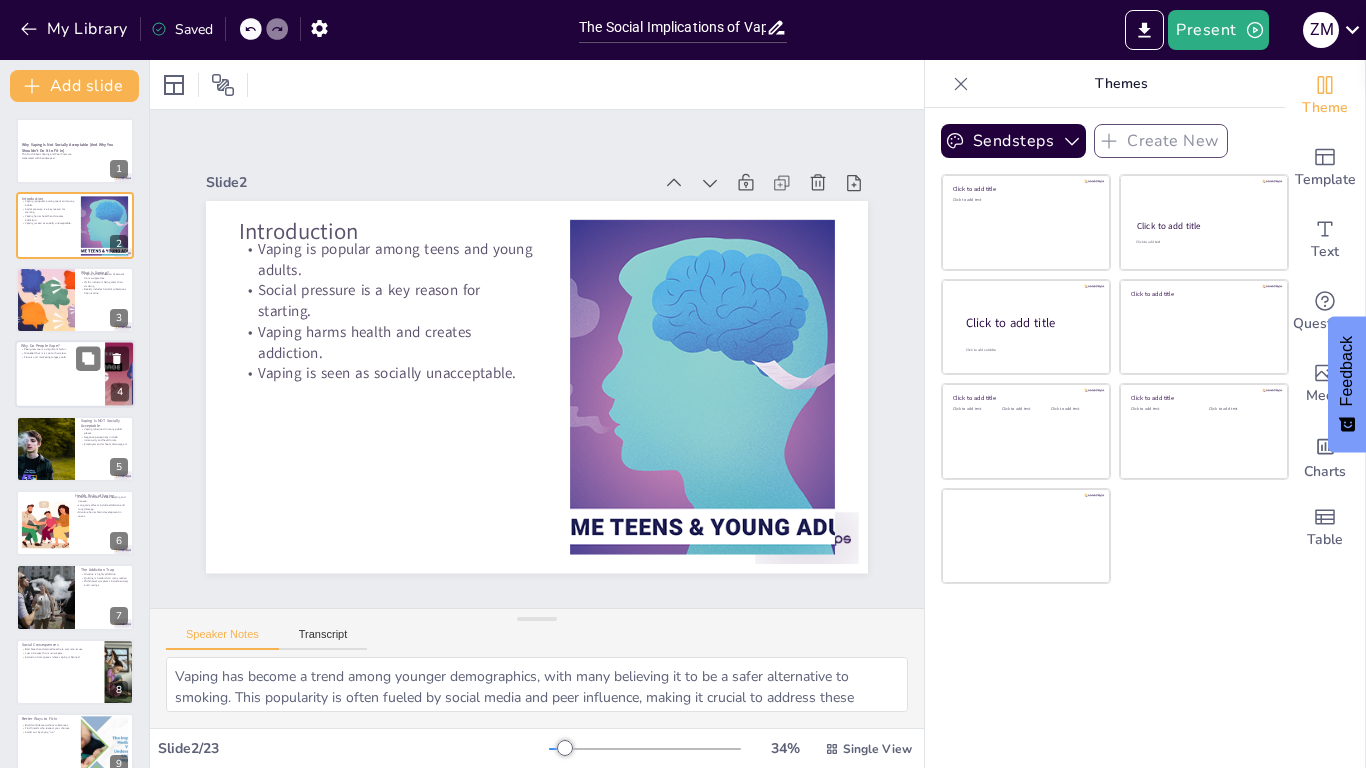 checkbox on "true" 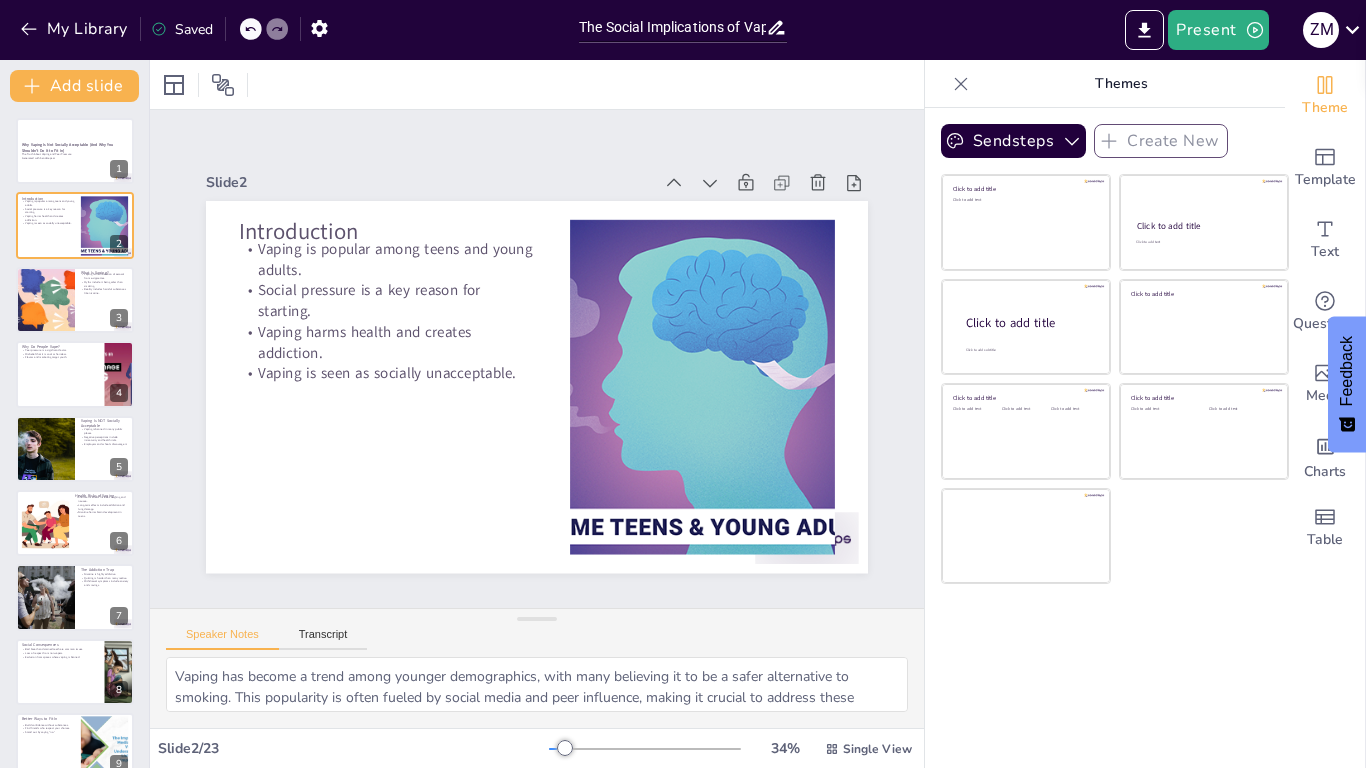 checkbox on "true" 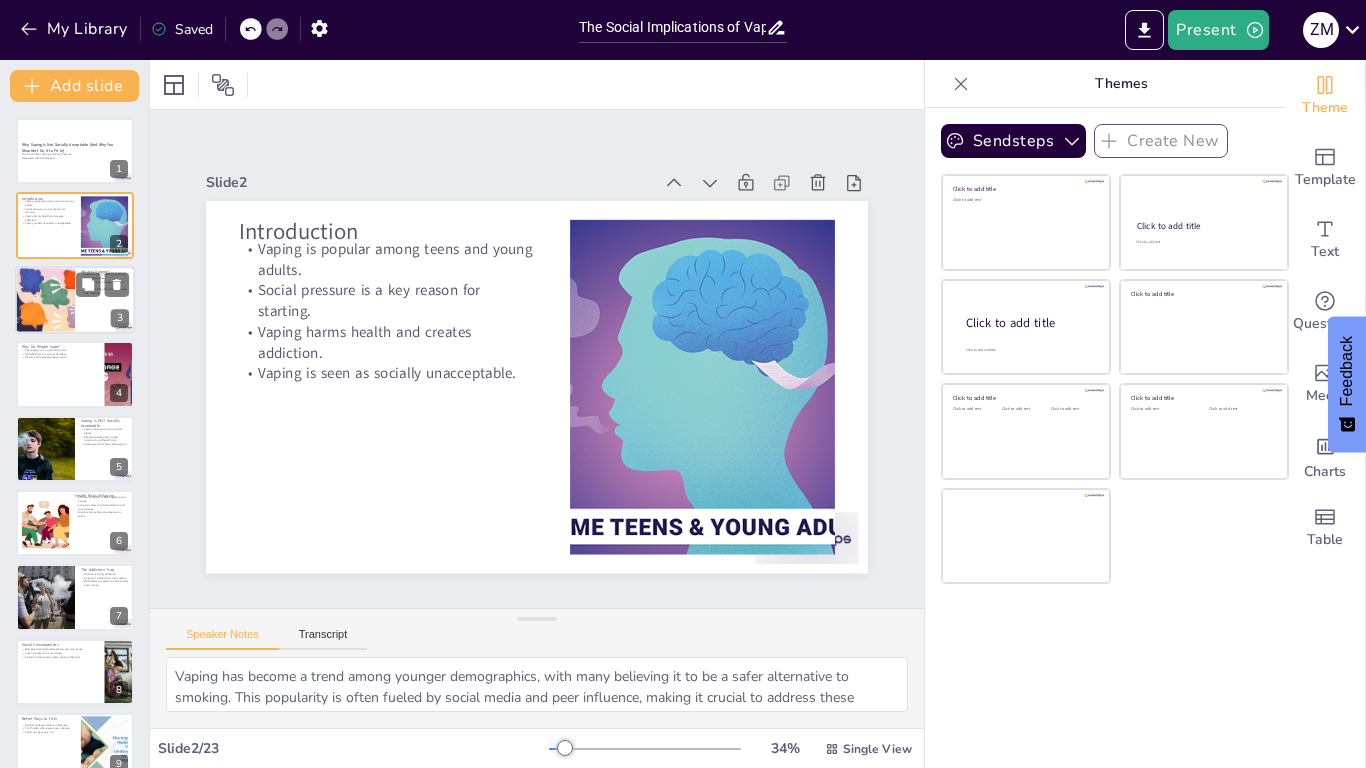 checkbox on "true" 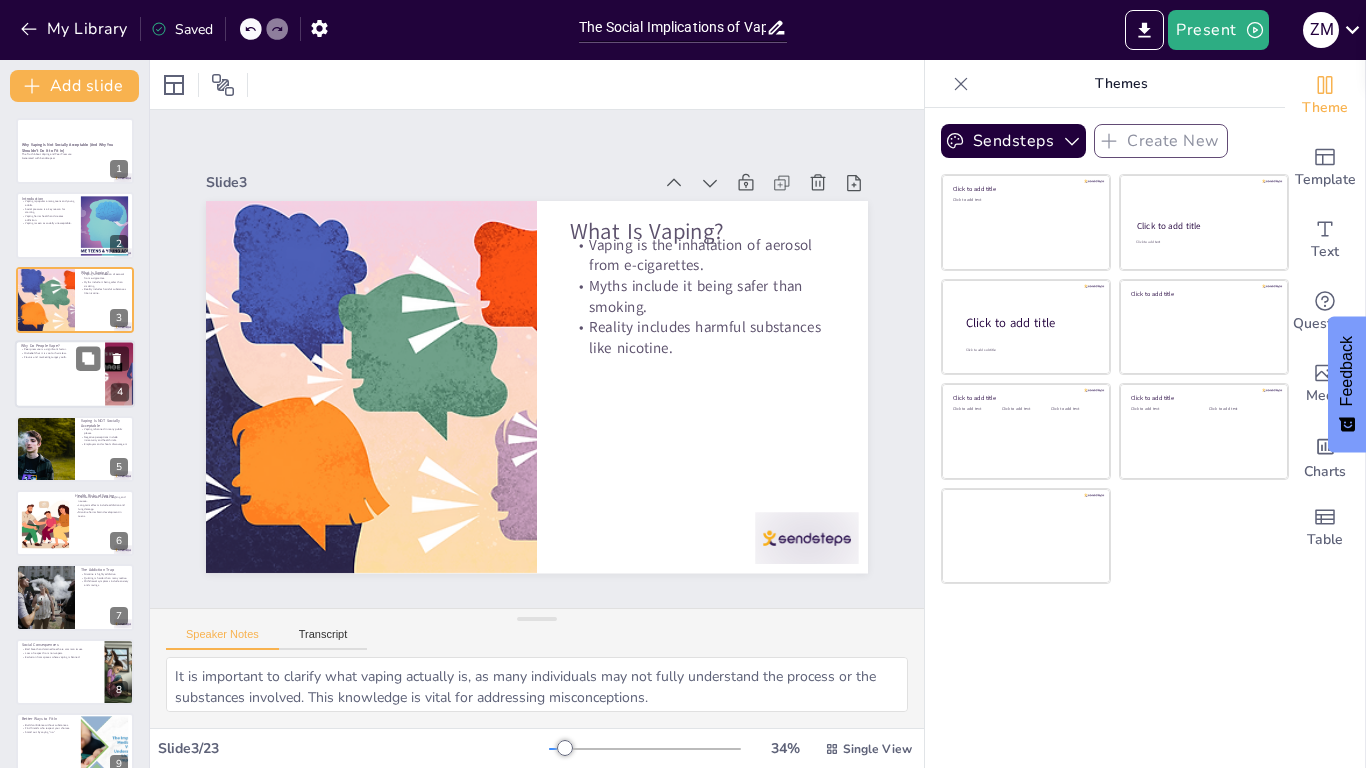 checkbox on "true" 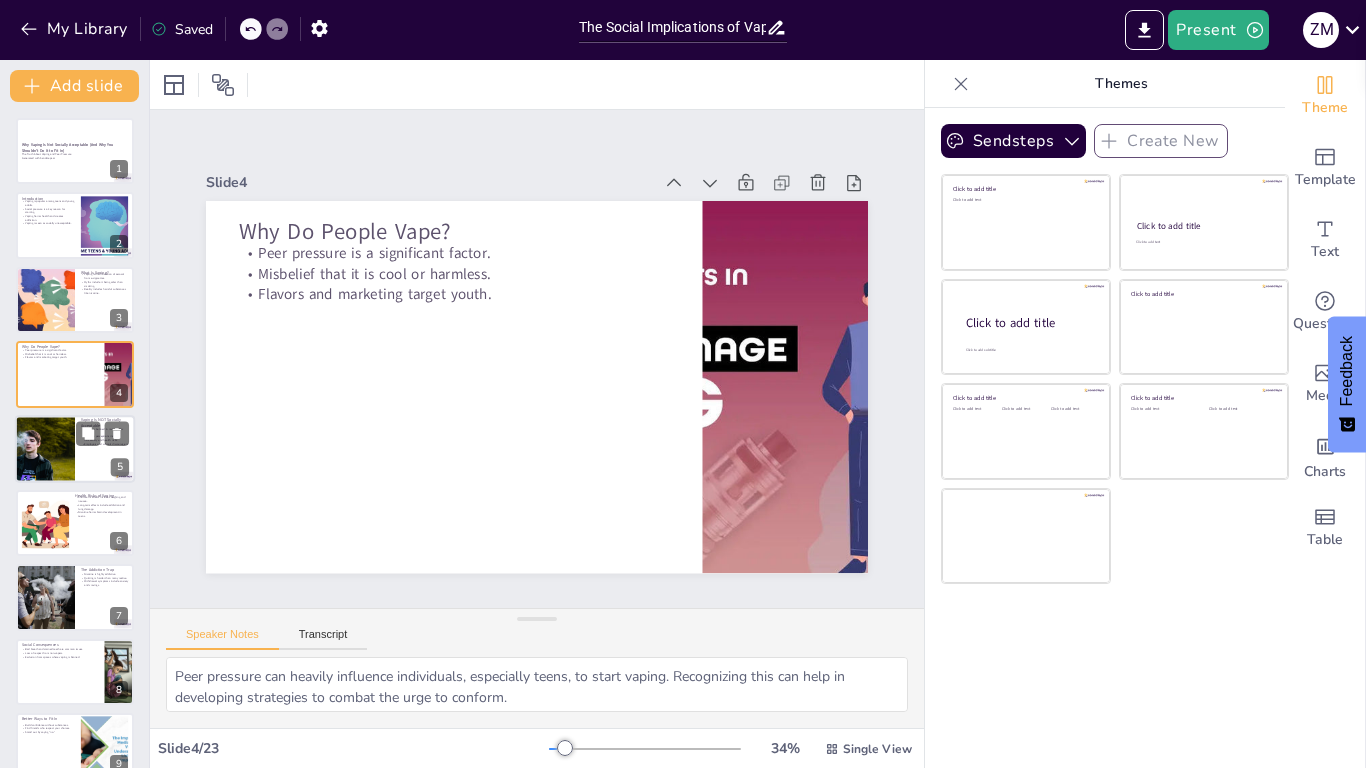 checkbox on "true" 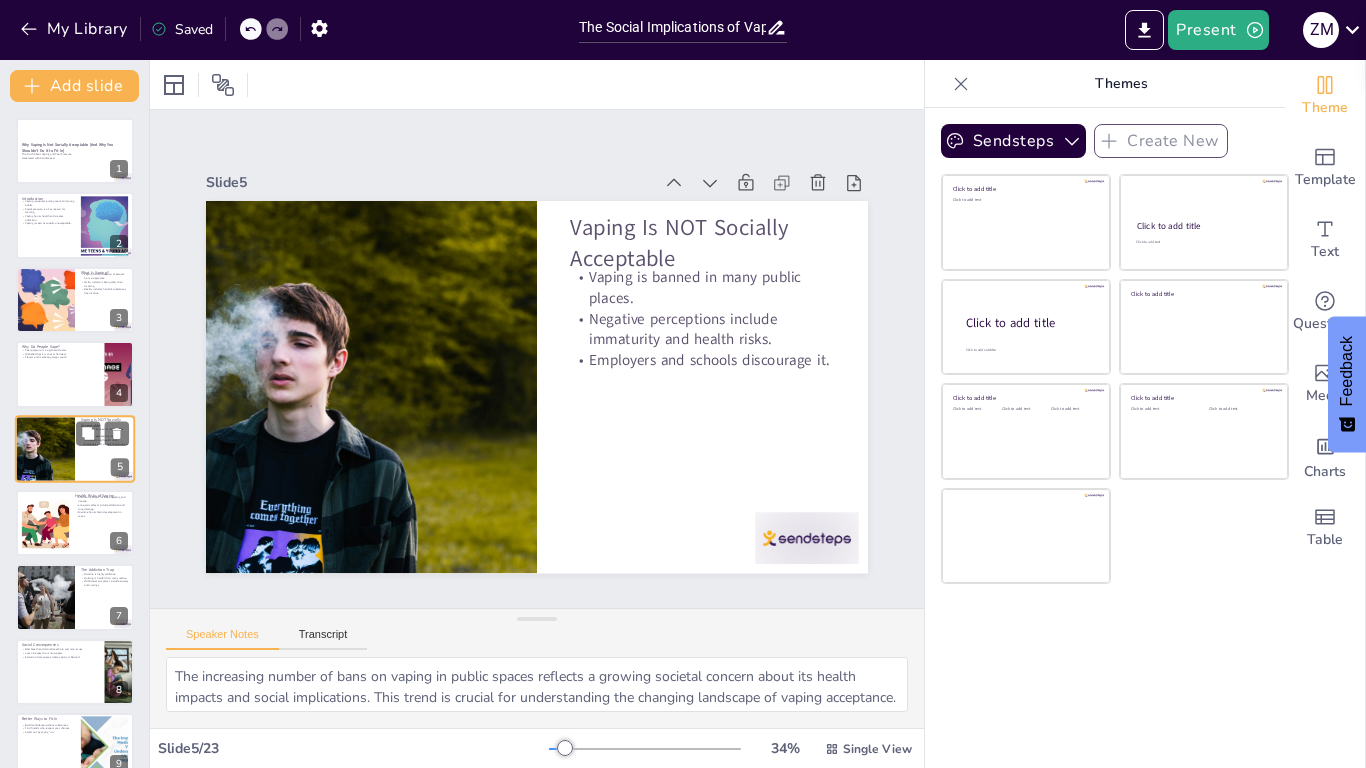 scroll, scrollTop: 14, scrollLeft: 0, axis: vertical 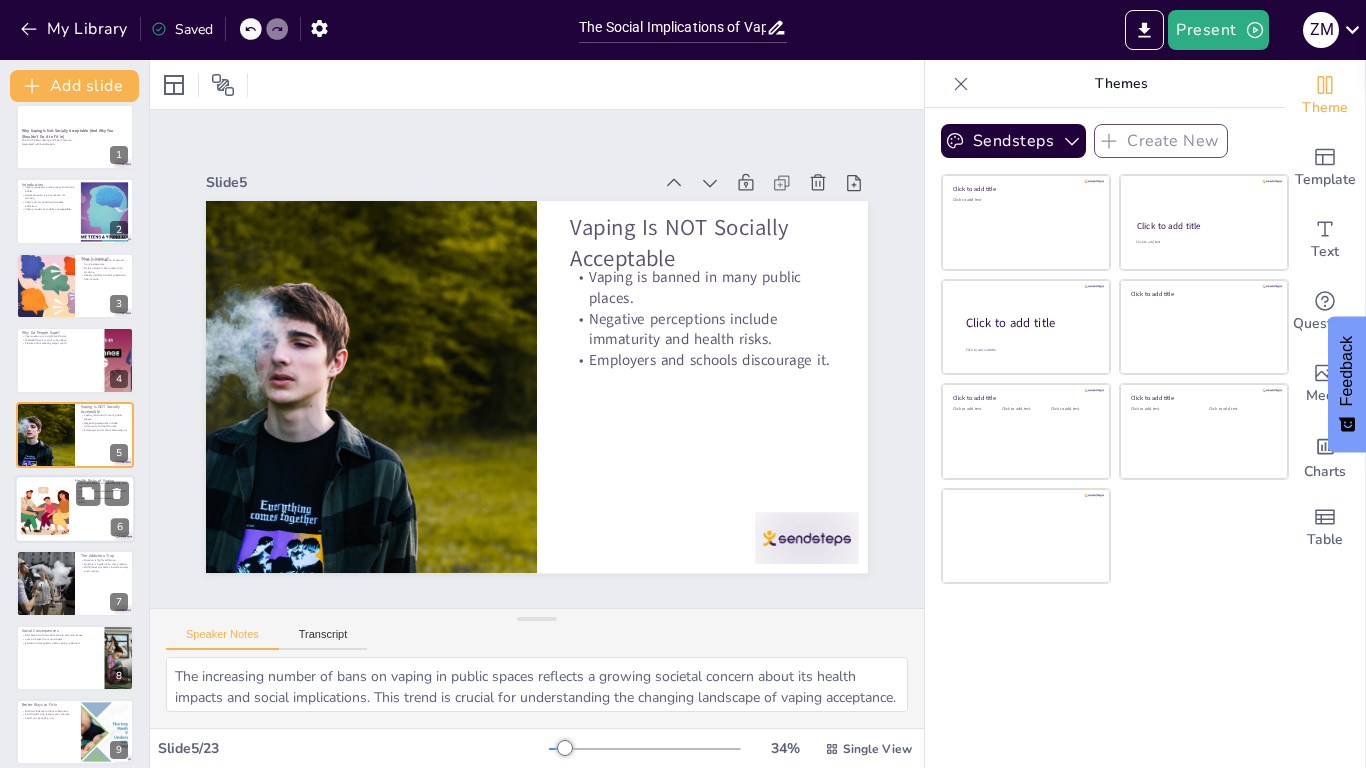 checkbox on "true" 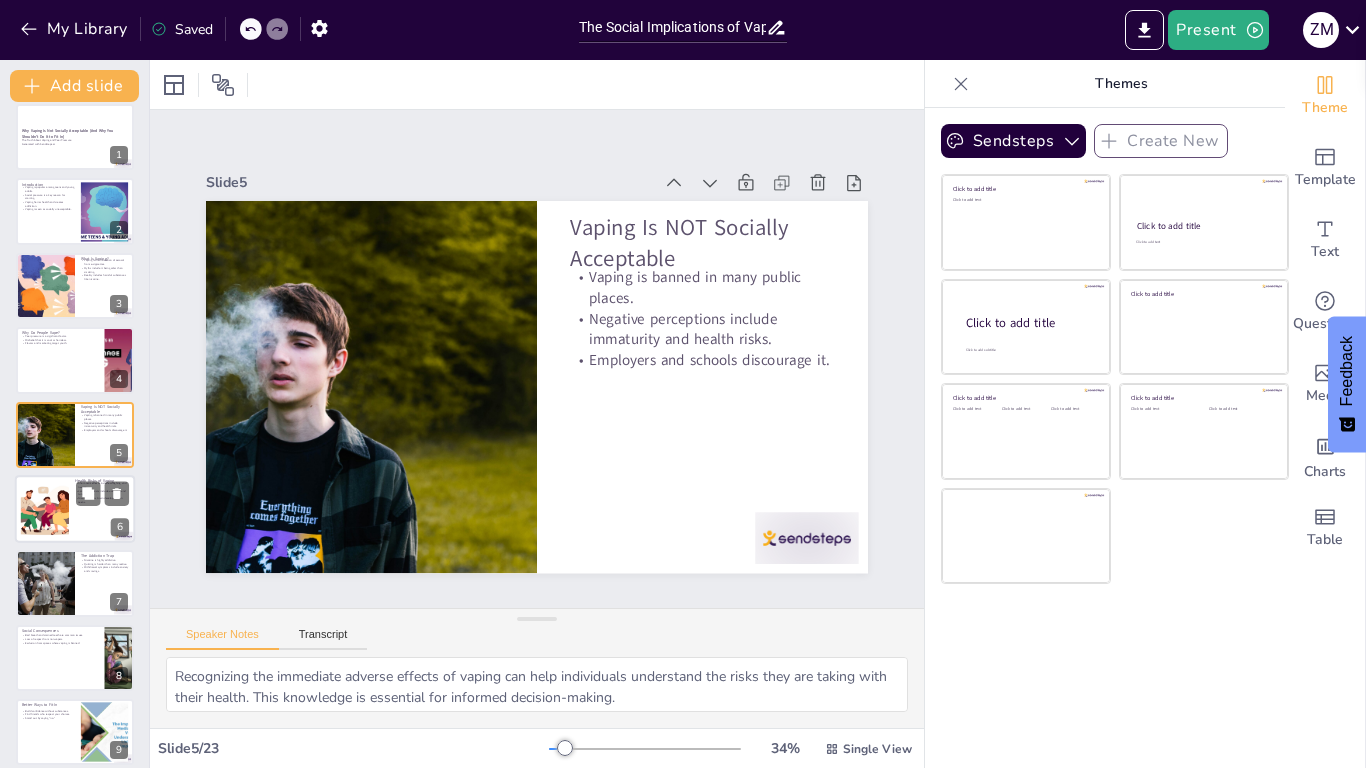 checkbox on "true" 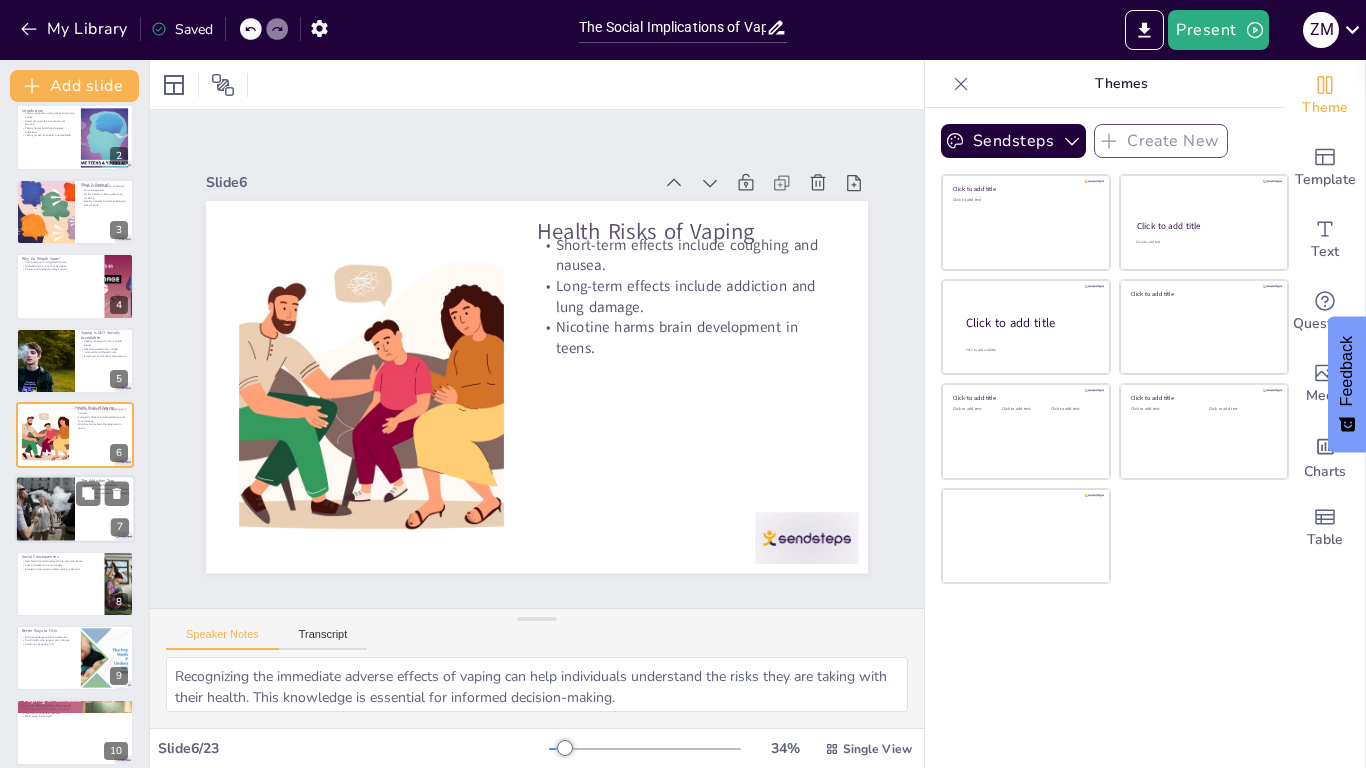 click at bounding box center (44, 510) 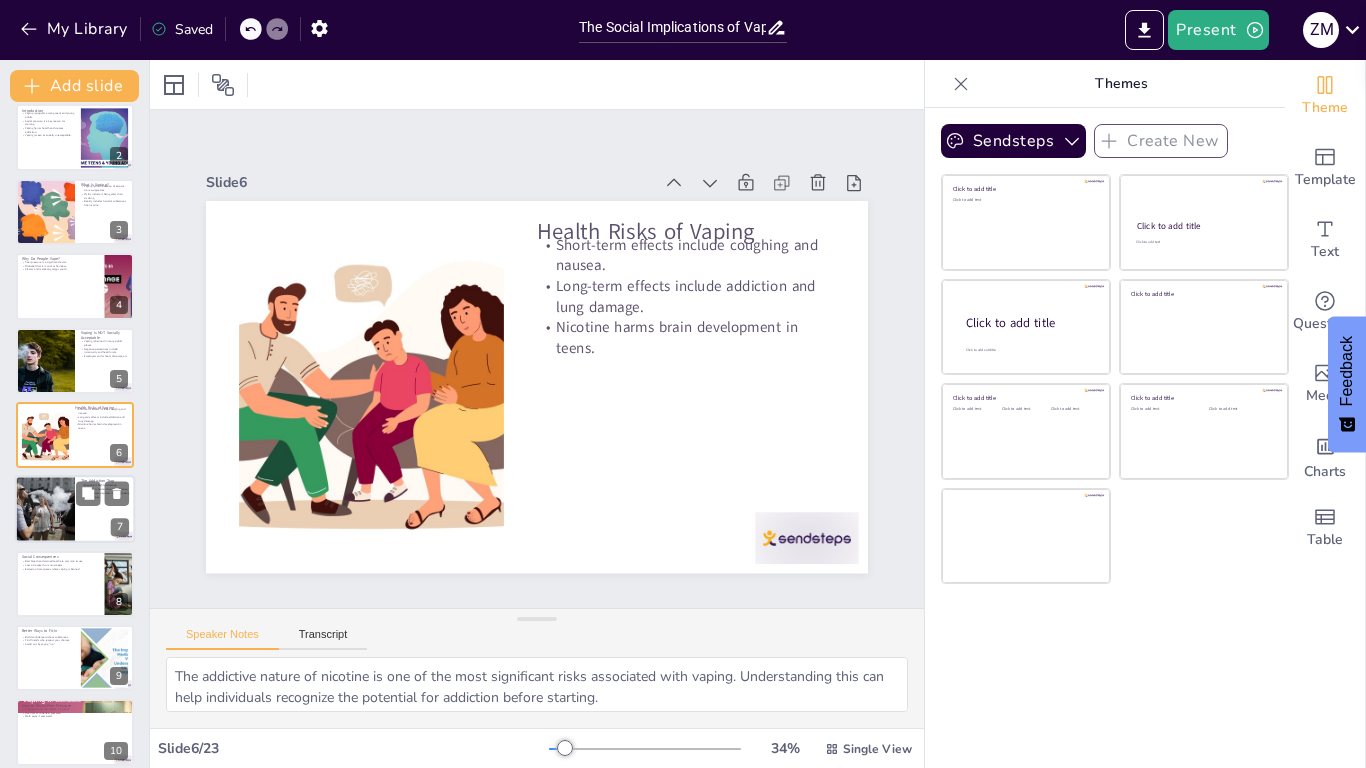 checkbox on "true" 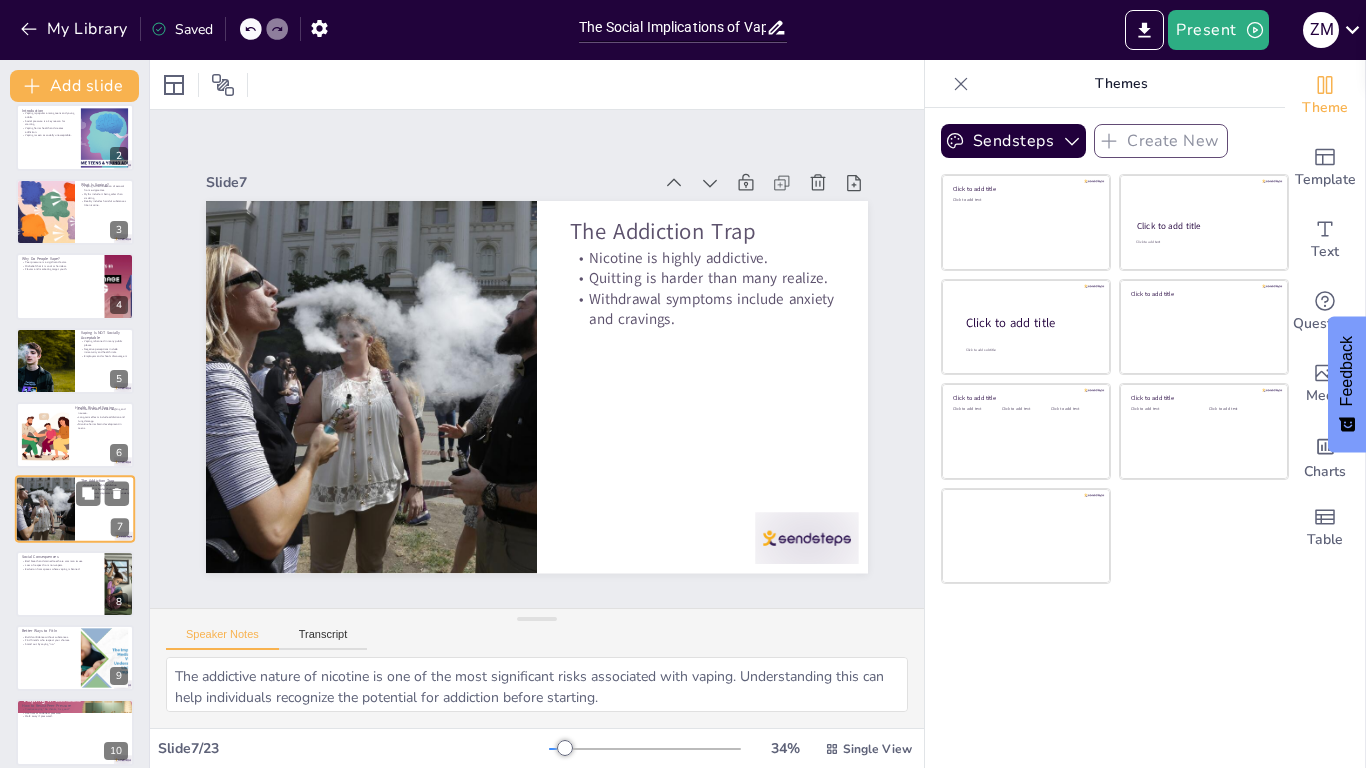 scroll, scrollTop: 162, scrollLeft: 0, axis: vertical 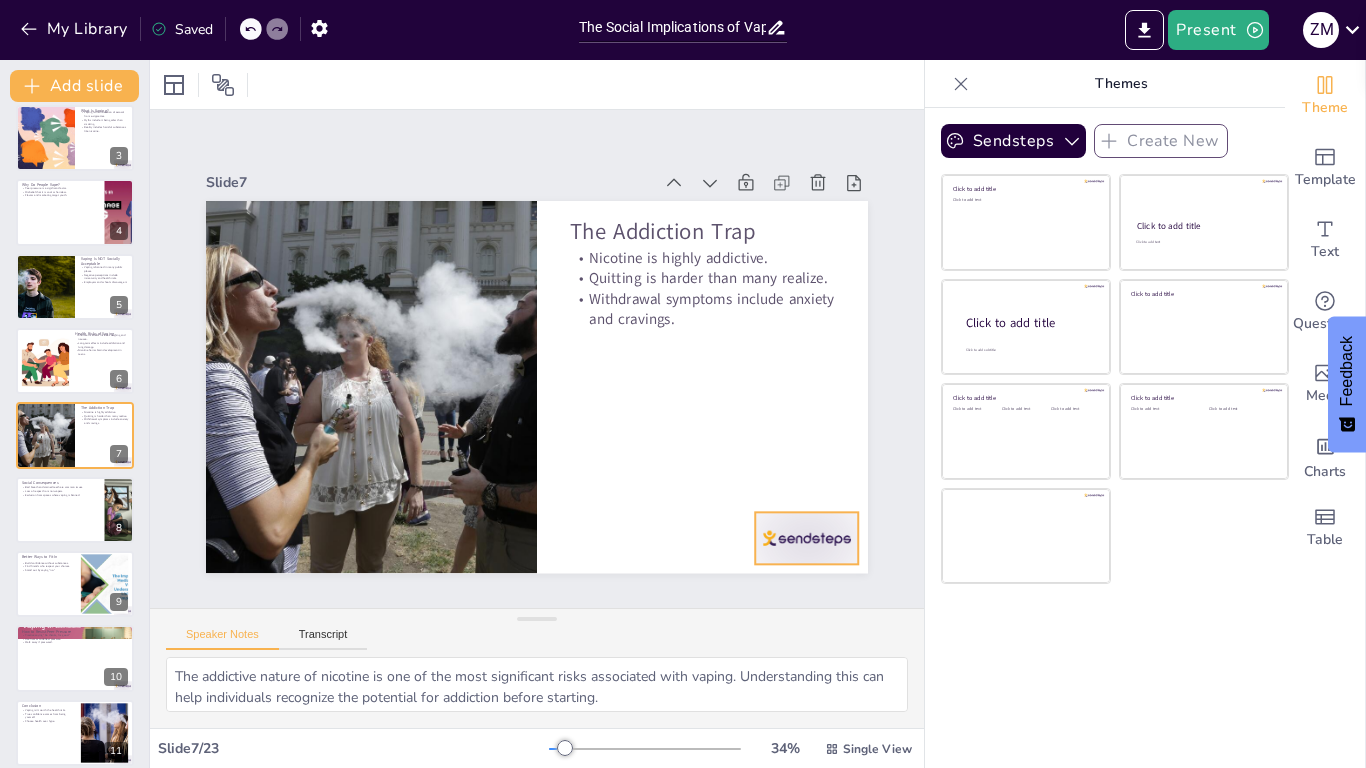 click at bounding box center (806, 538) 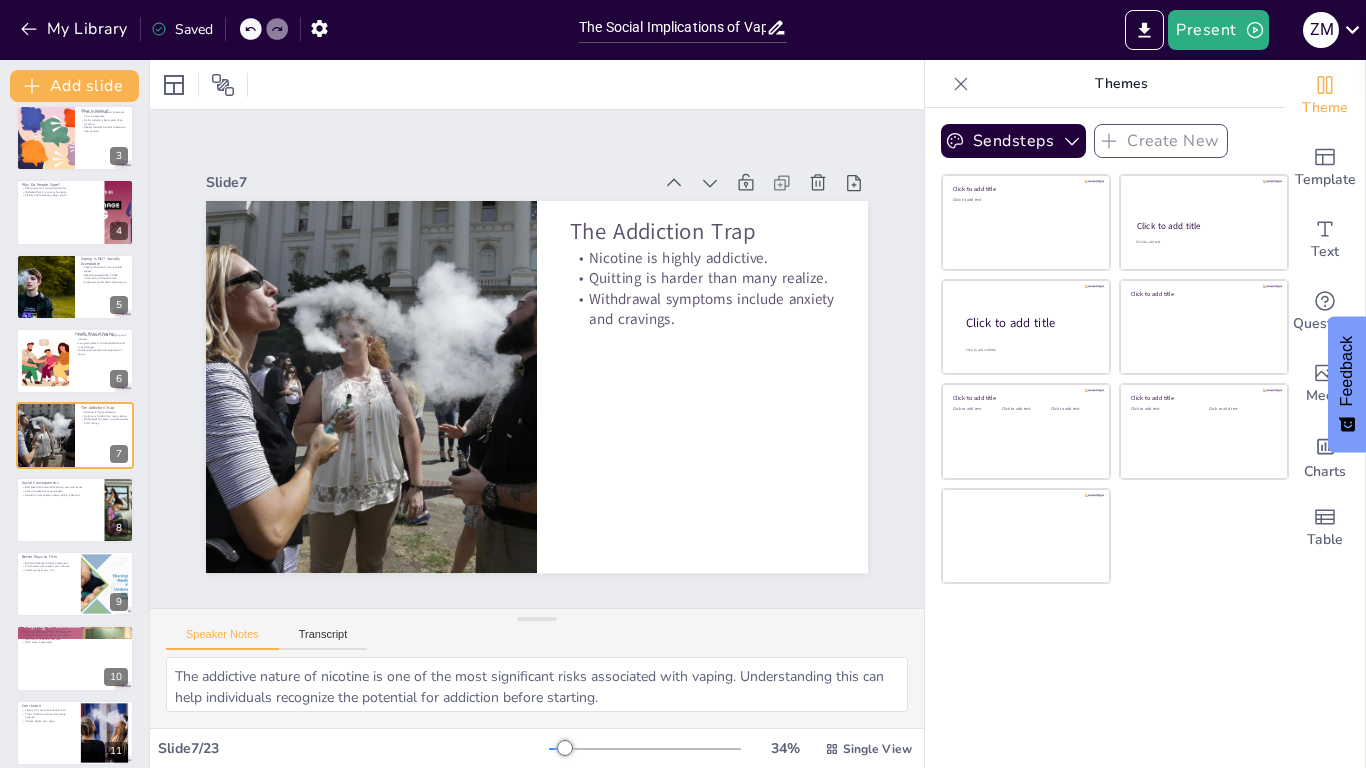 click on "Feedback" at bounding box center [1347, 384] 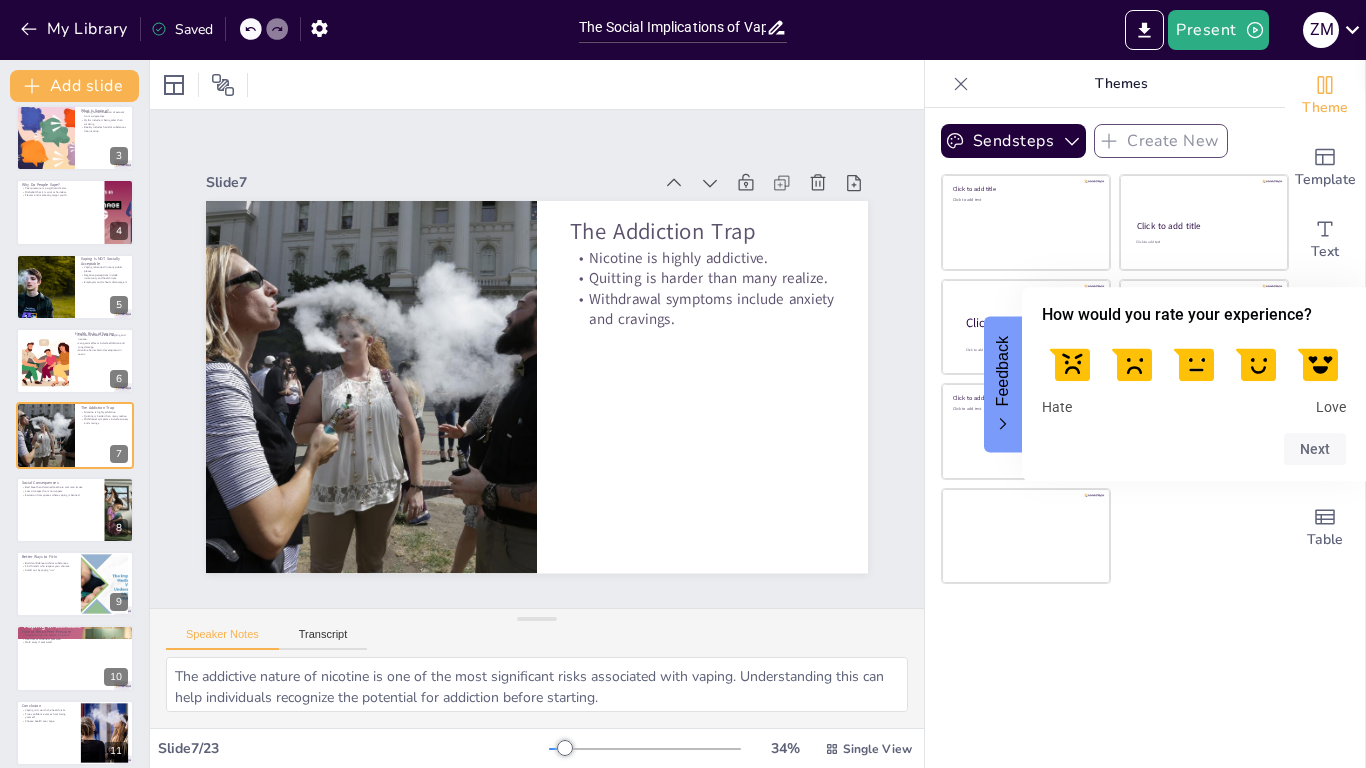 click at bounding box center (1070, 363) 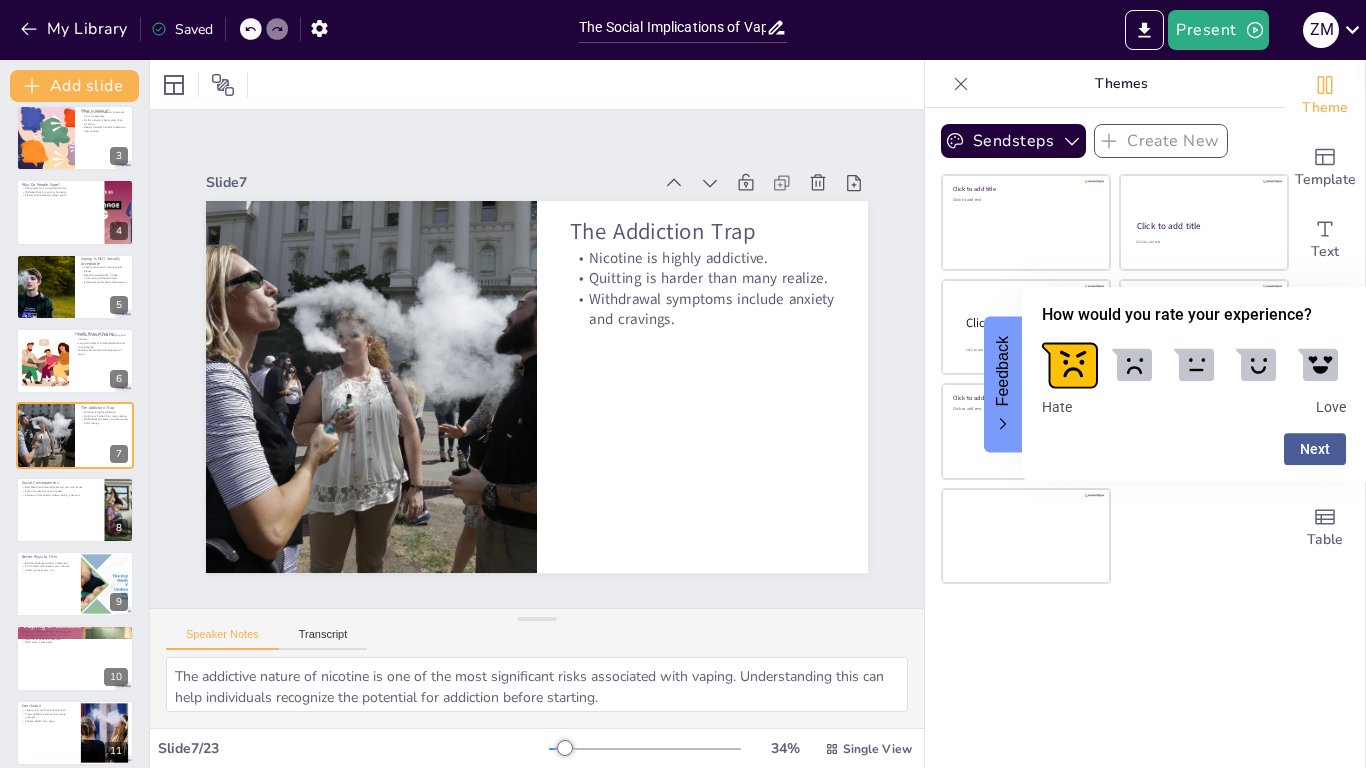 click on "Next" at bounding box center (1315, 449) 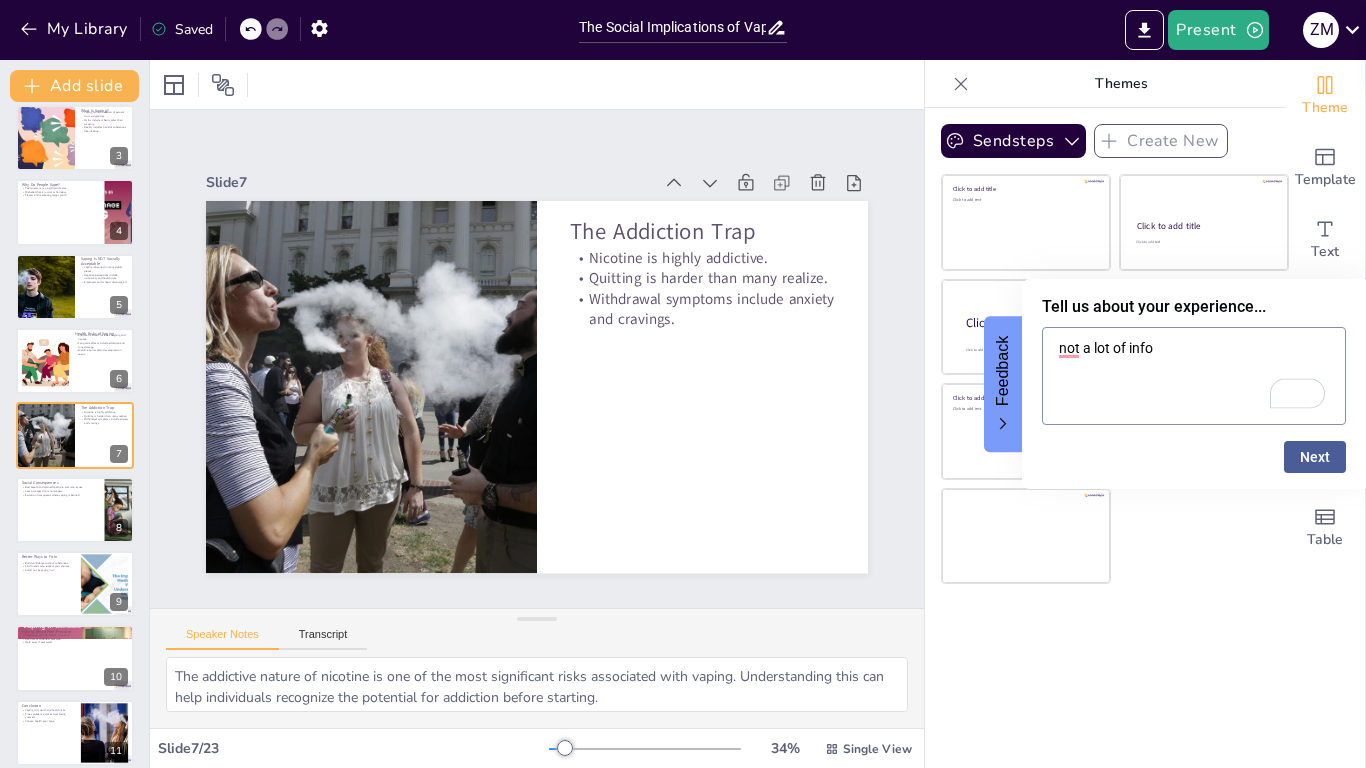 click on "Next" at bounding box center (1315, 457) 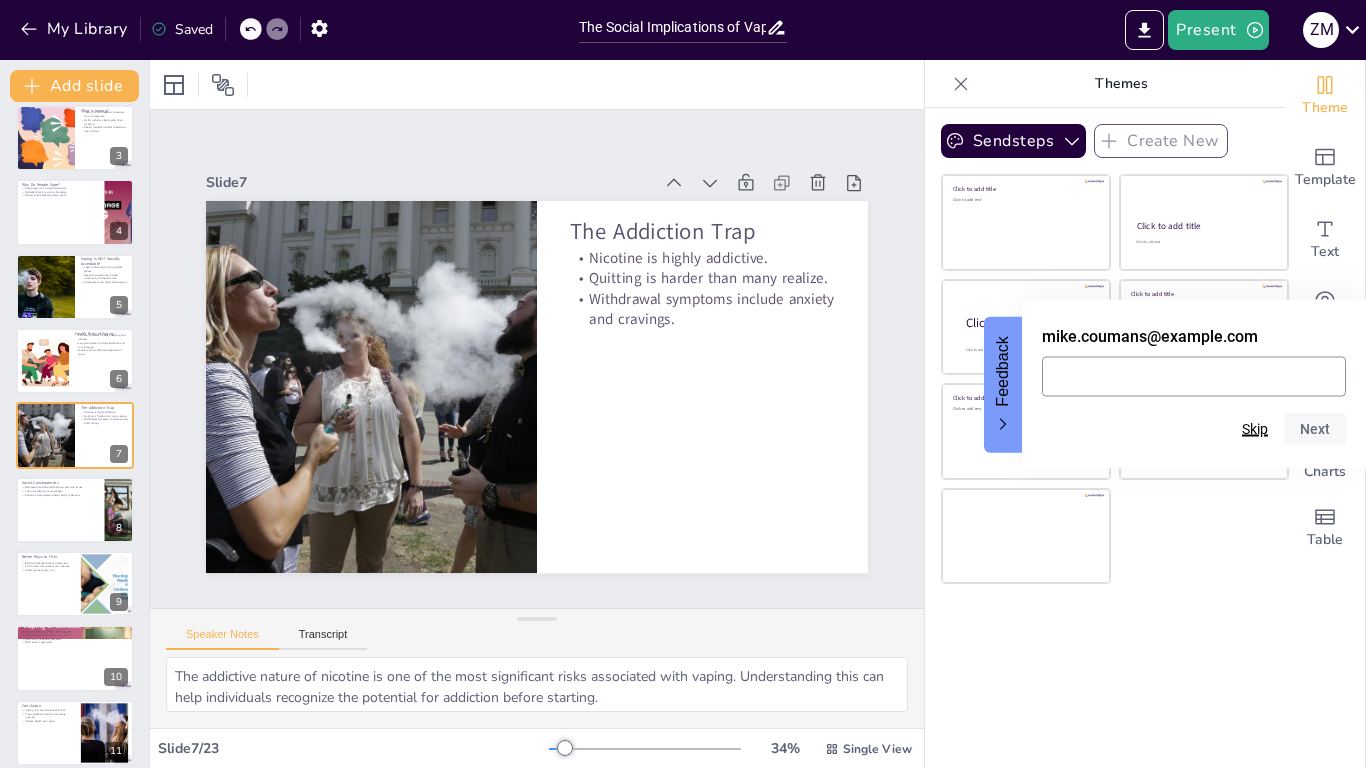 click on "Skip" at bounding box center (1255, 428) 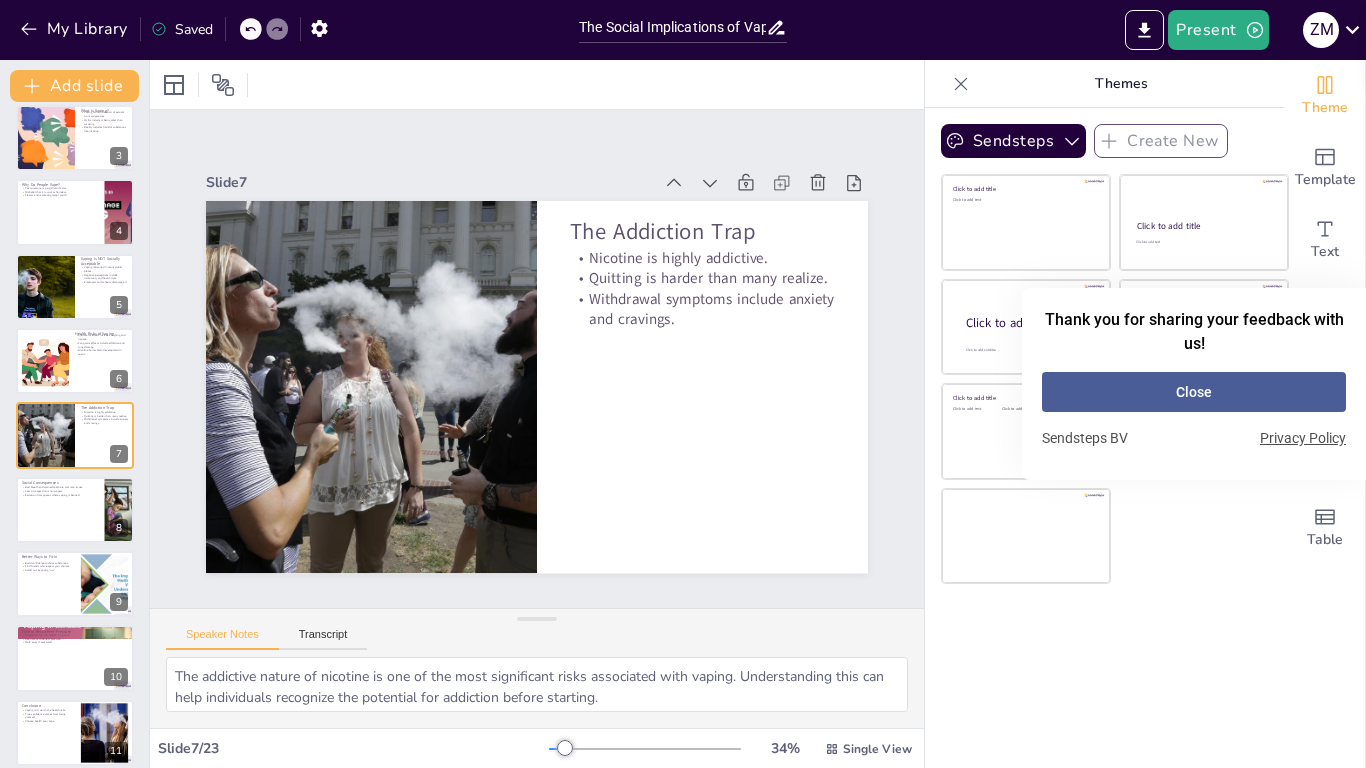 click on "Close" at bounding box center [1194, 392] 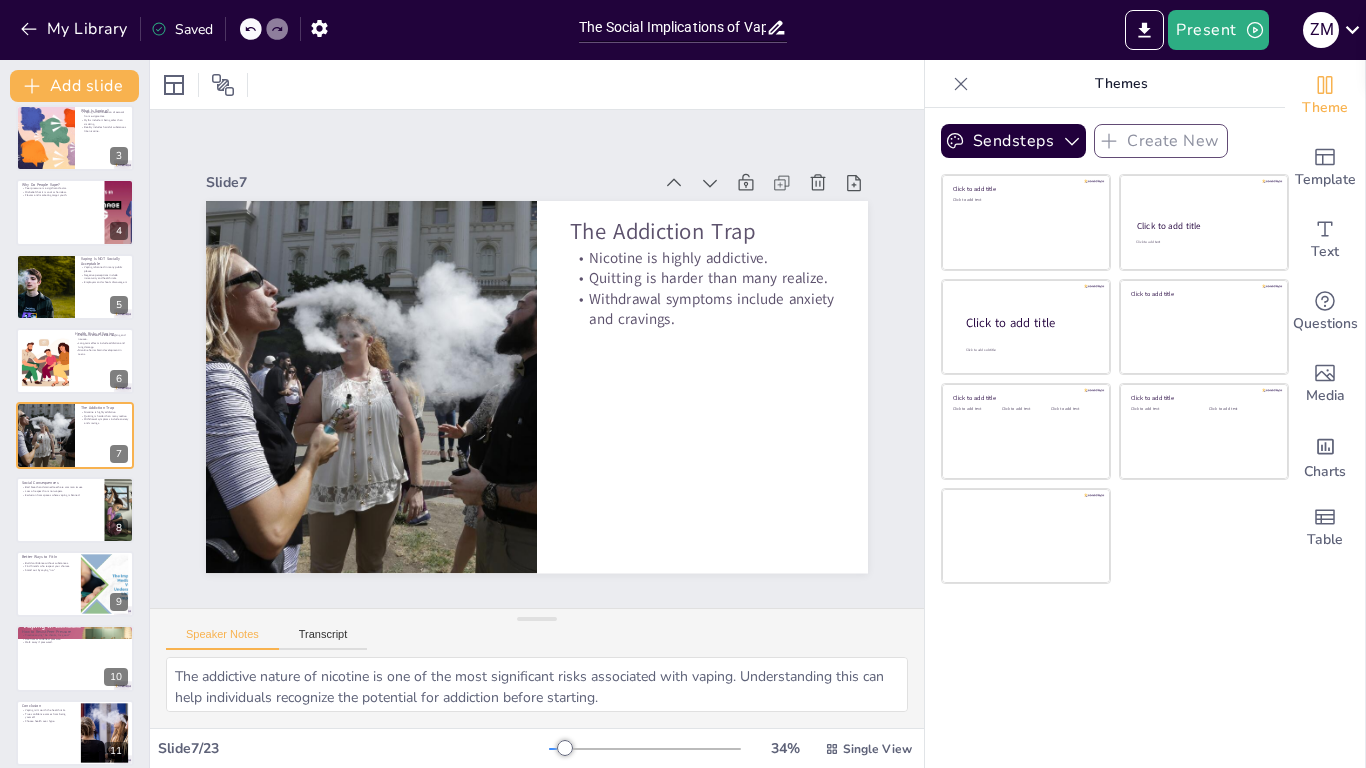 click on "Click to add title Click to add text Click to add title Click to add text Click to add title Click to add subtitle Click to add title Click to add title Click to add text Click to add text Click to add text Click to add title Click to add text Click to add text" at bounding box center (1115, 379) 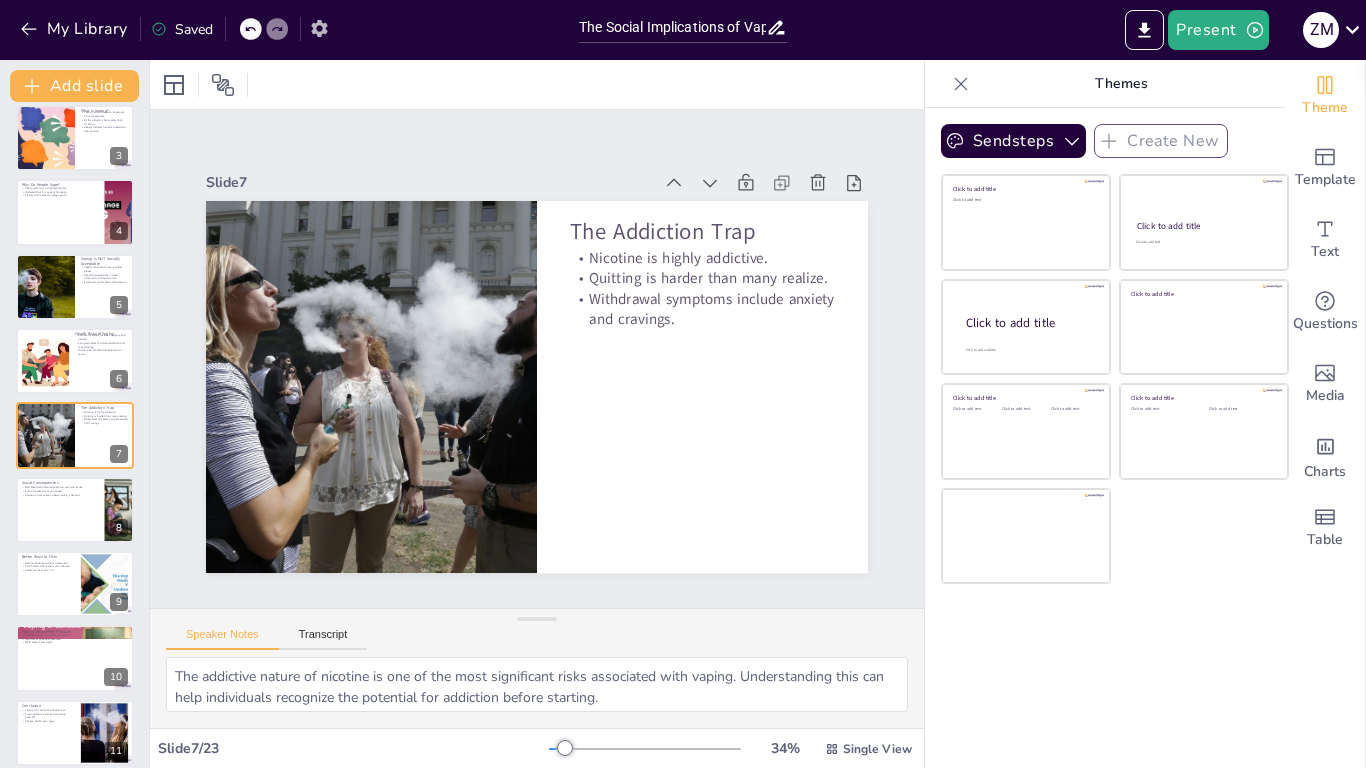 click 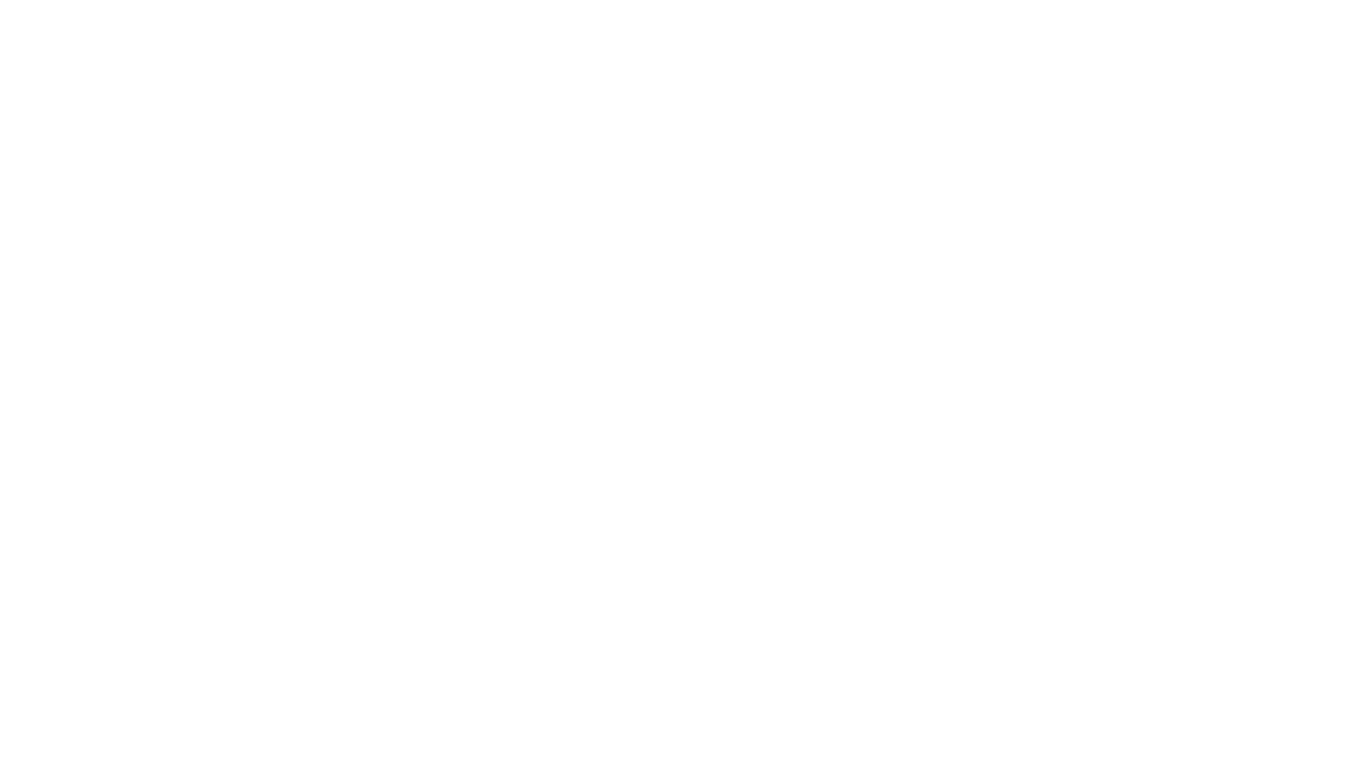 scroll, scrollTop: 0, scrollLeft: 0, axis: both 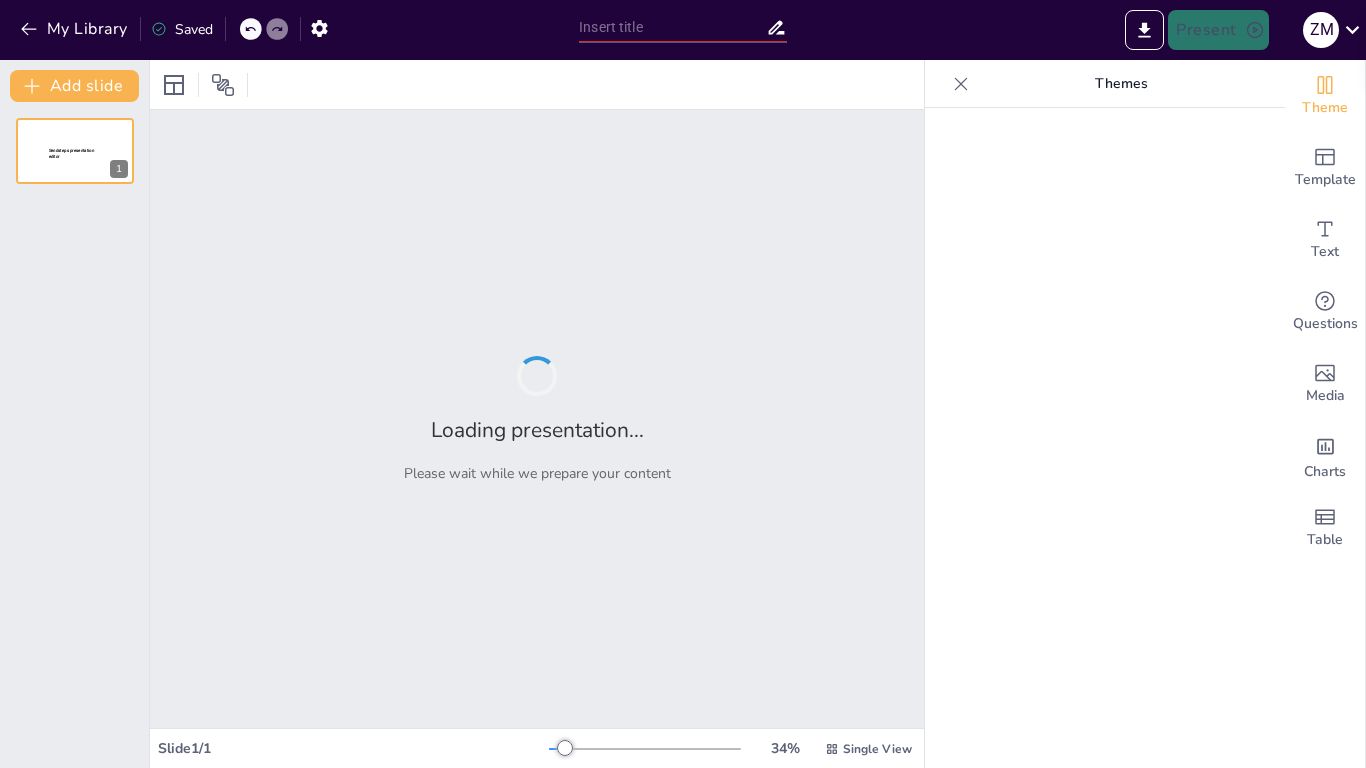 type on "**The Social Implications of Vaping: Understanding Peer Pressure and Acceptance**" 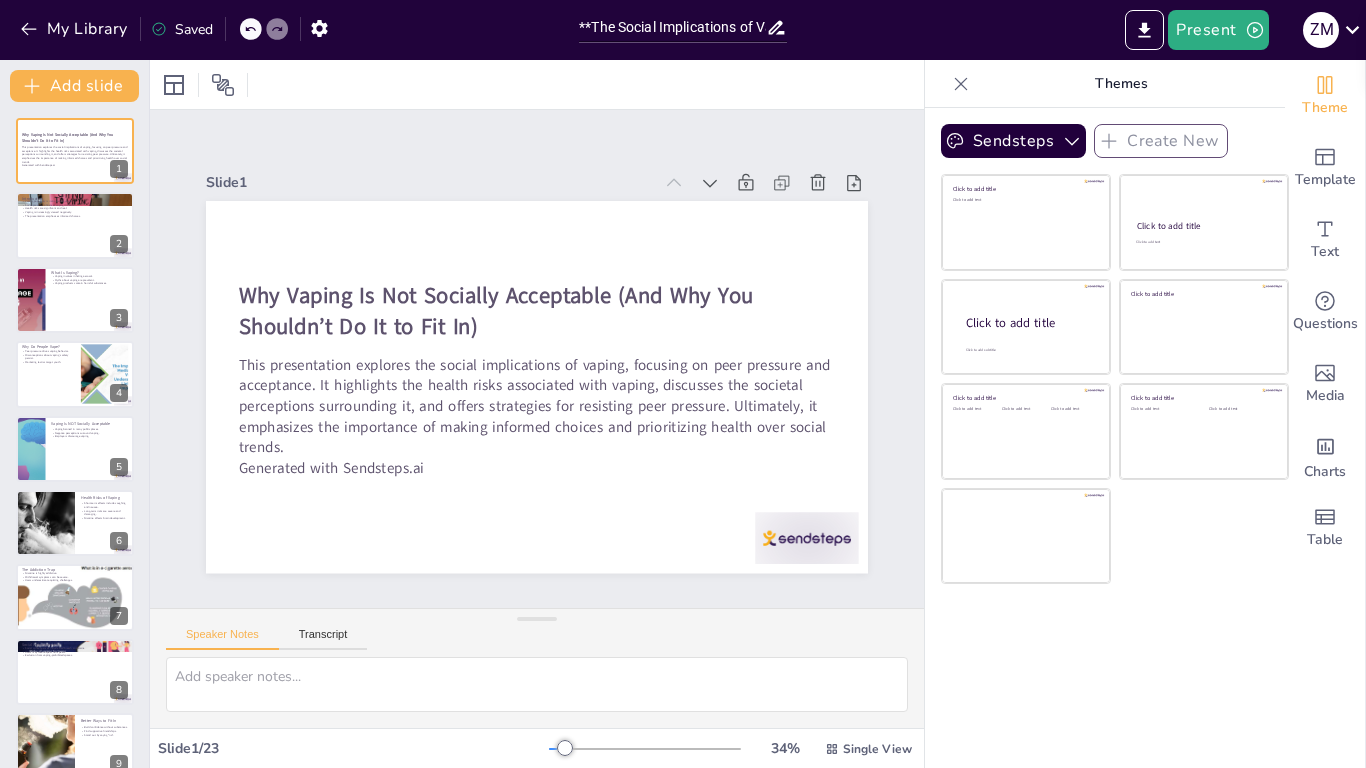 checkbox on "true" 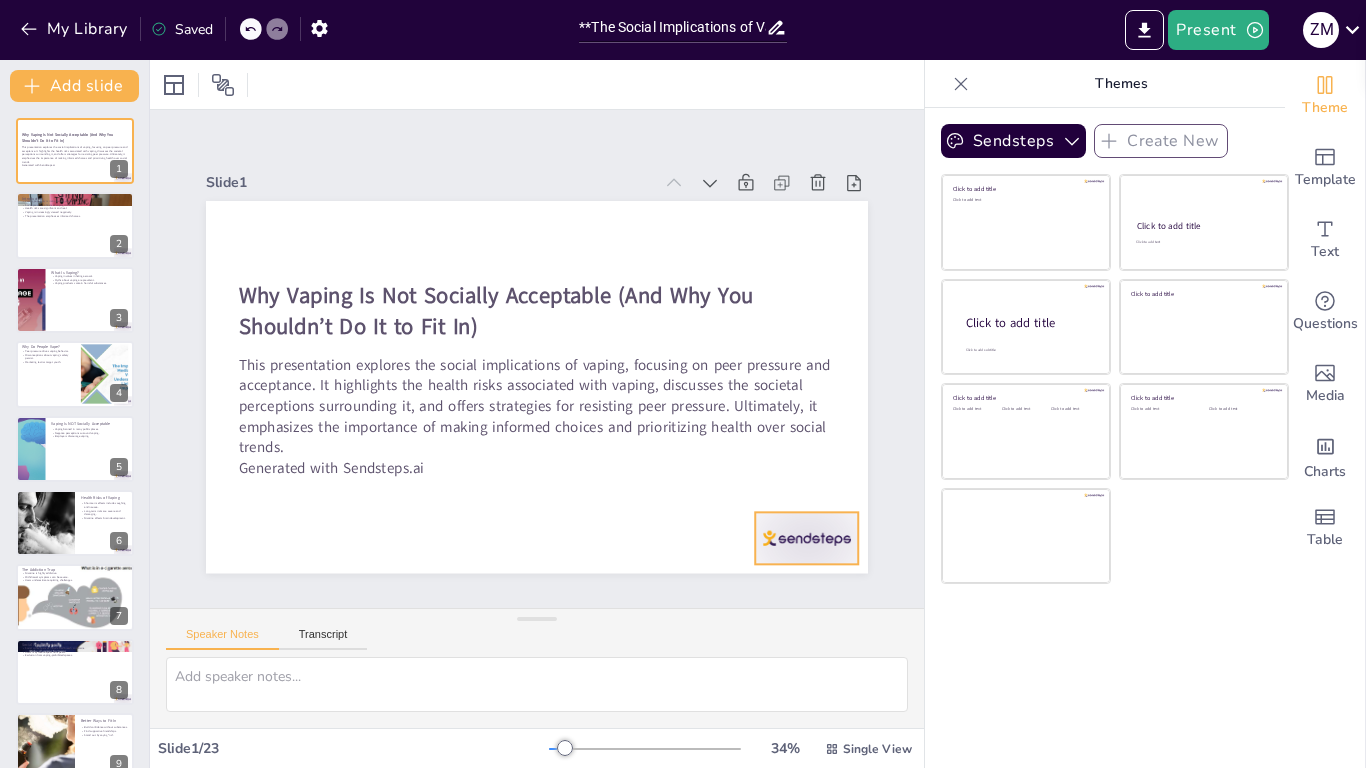 click at bounding box center (806, 538) 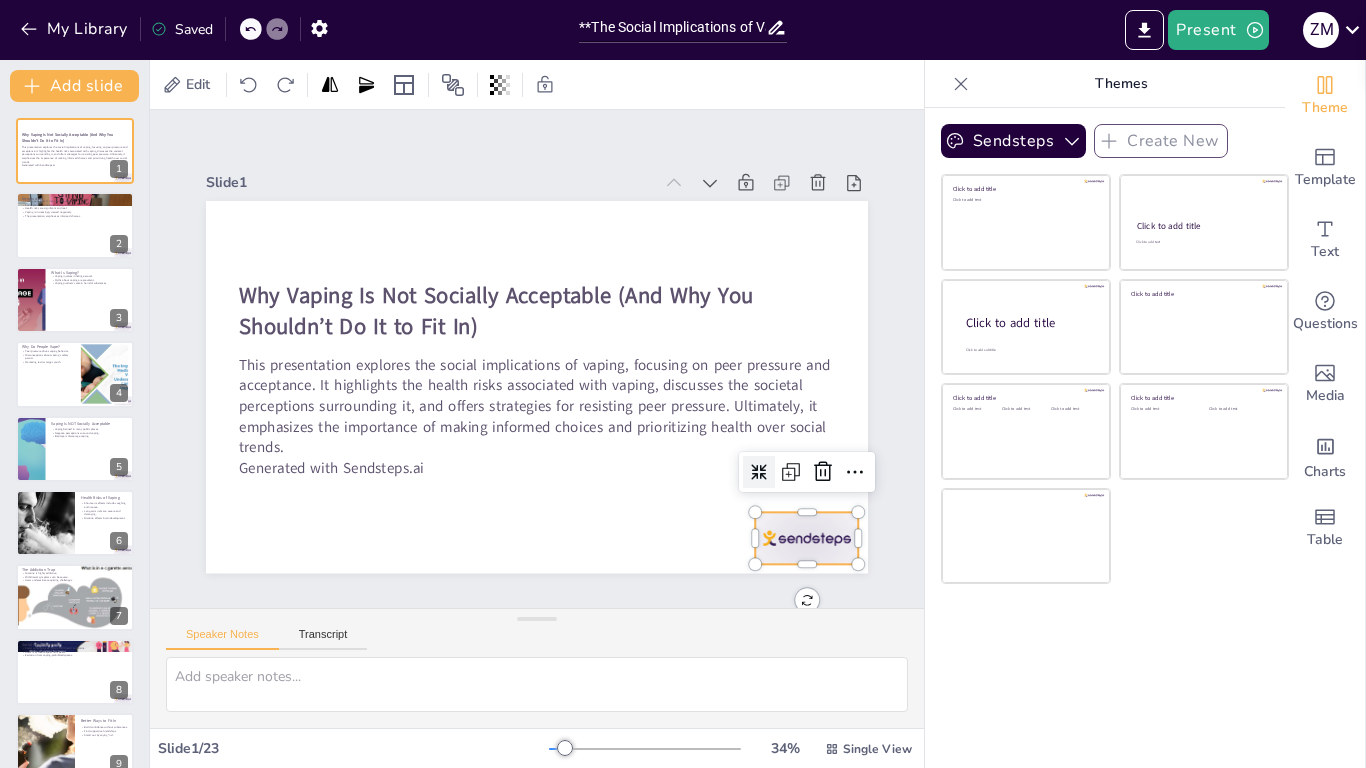 checkbox on "true" 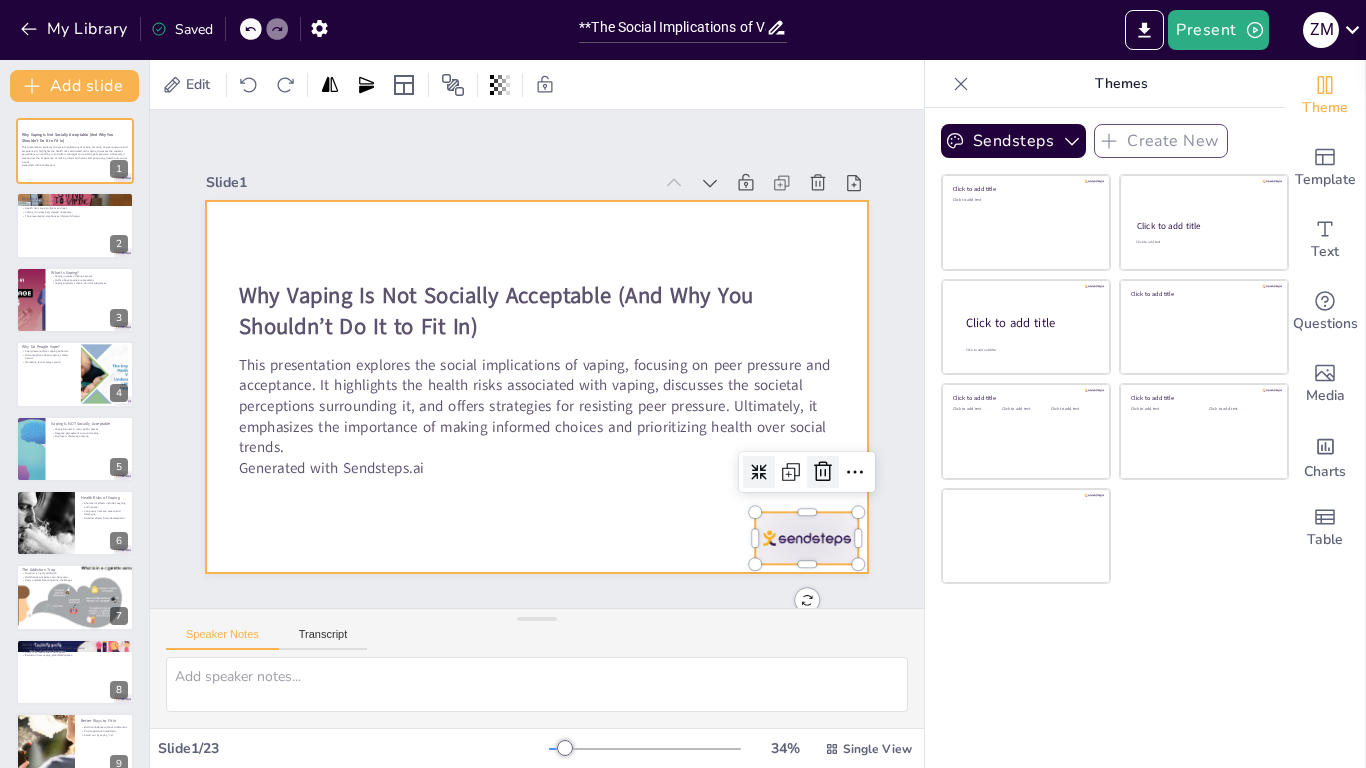 checkbox on "true" 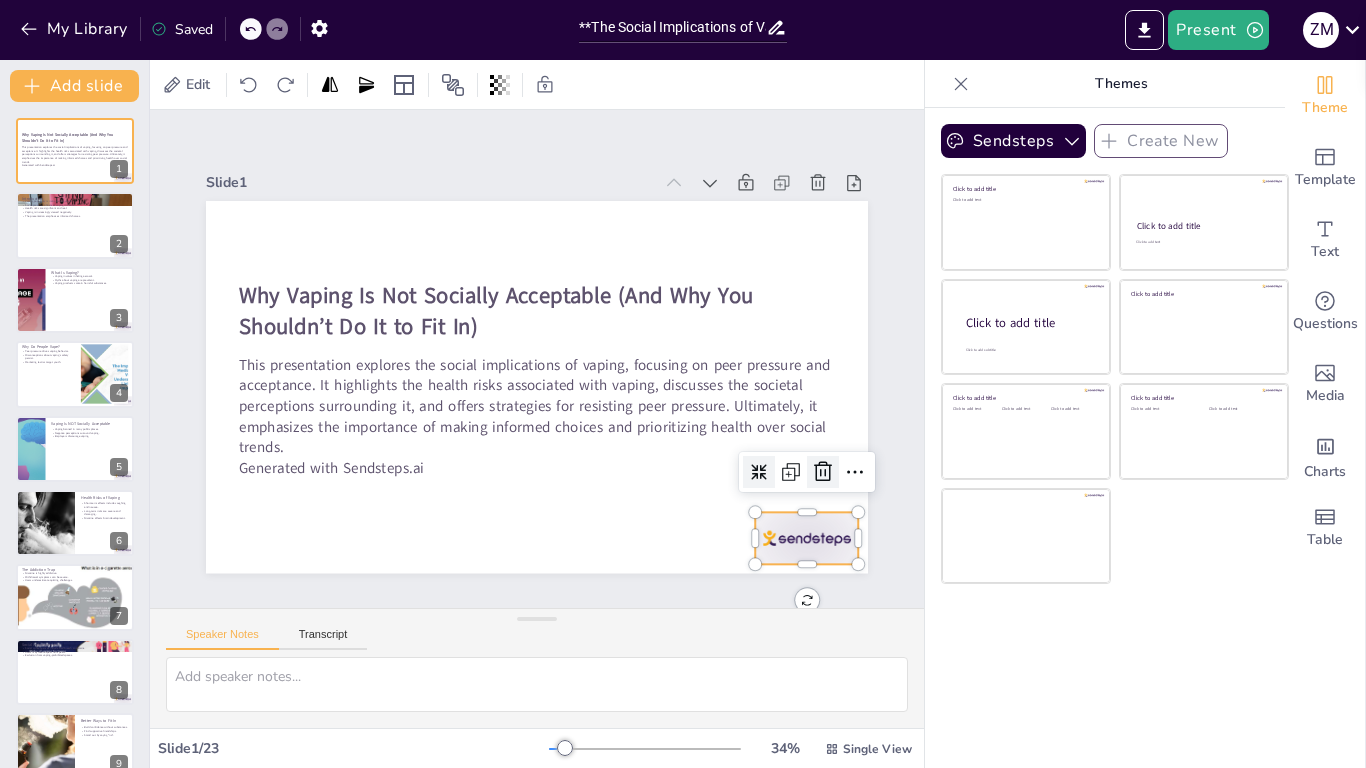 click 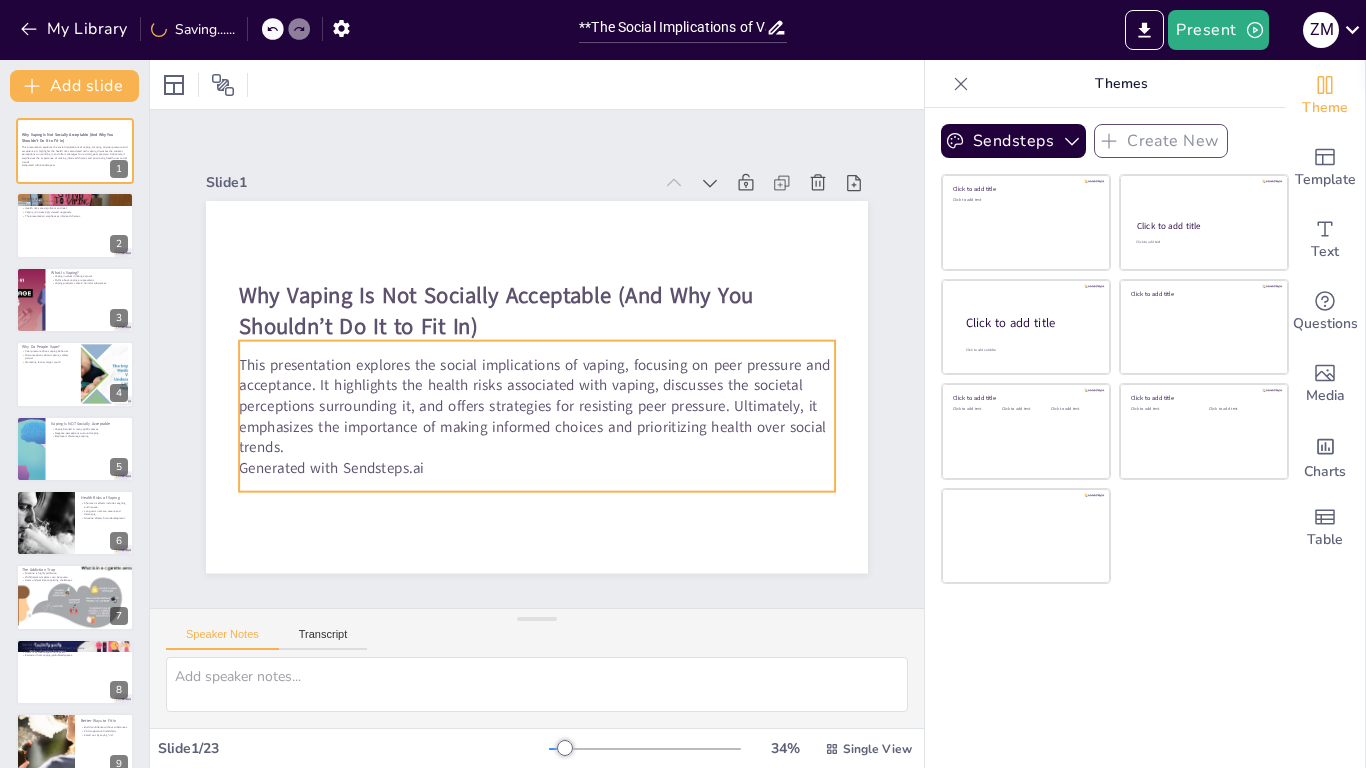 checkbox on "true" 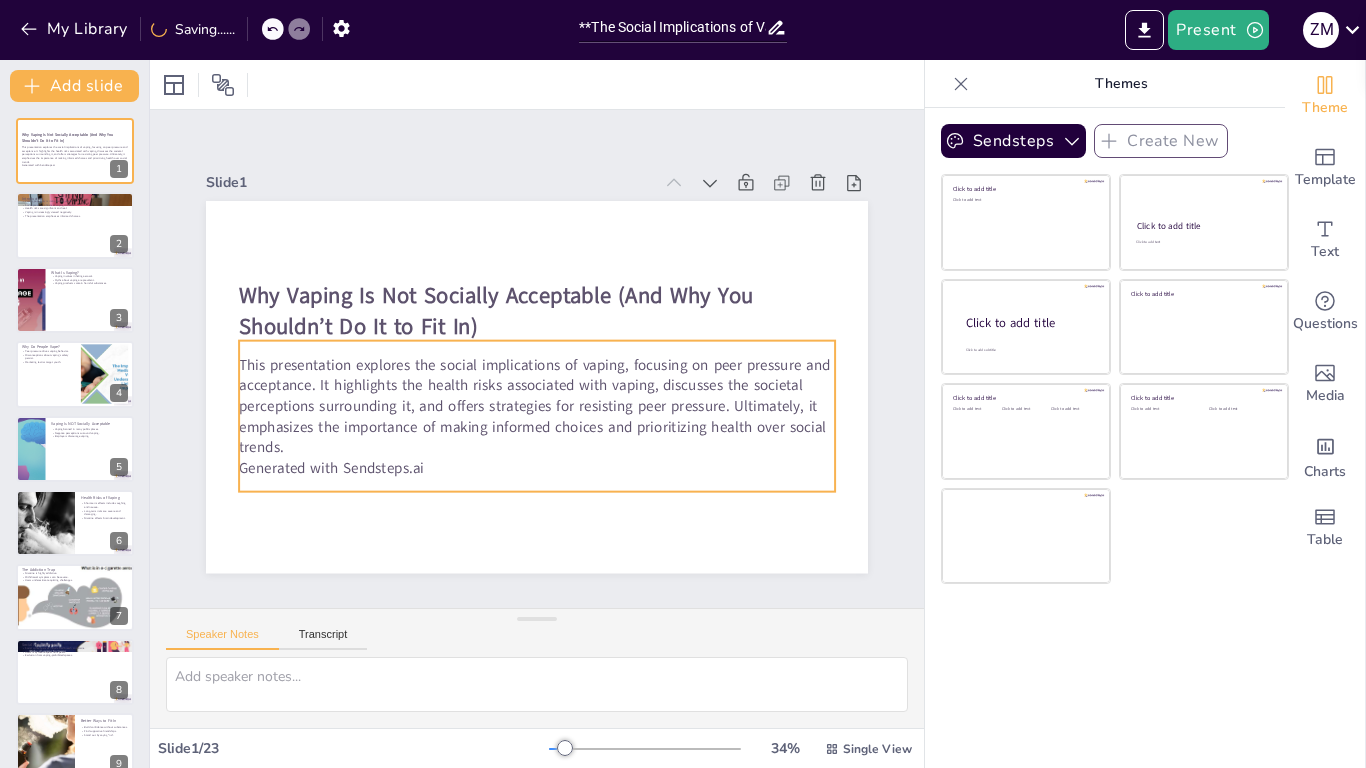checkbox on "true" 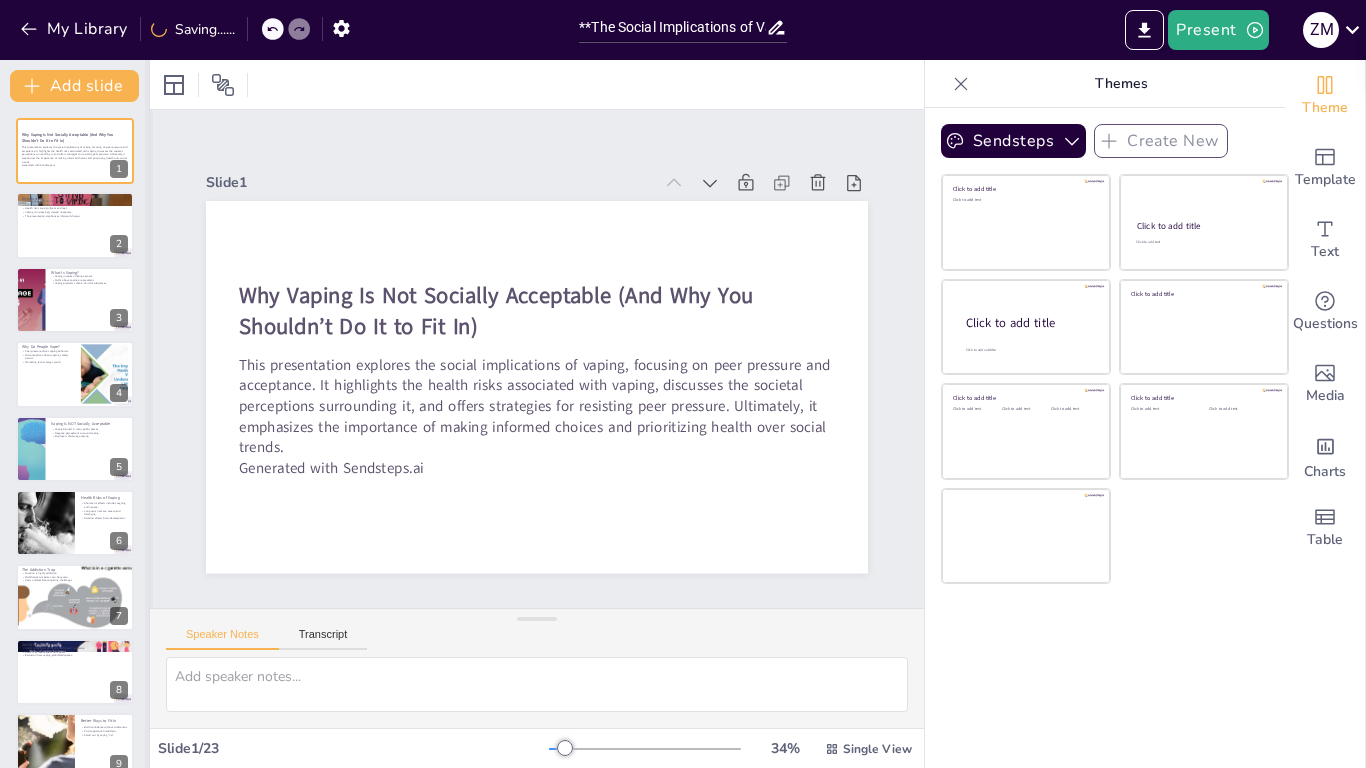 checkbox on "true" 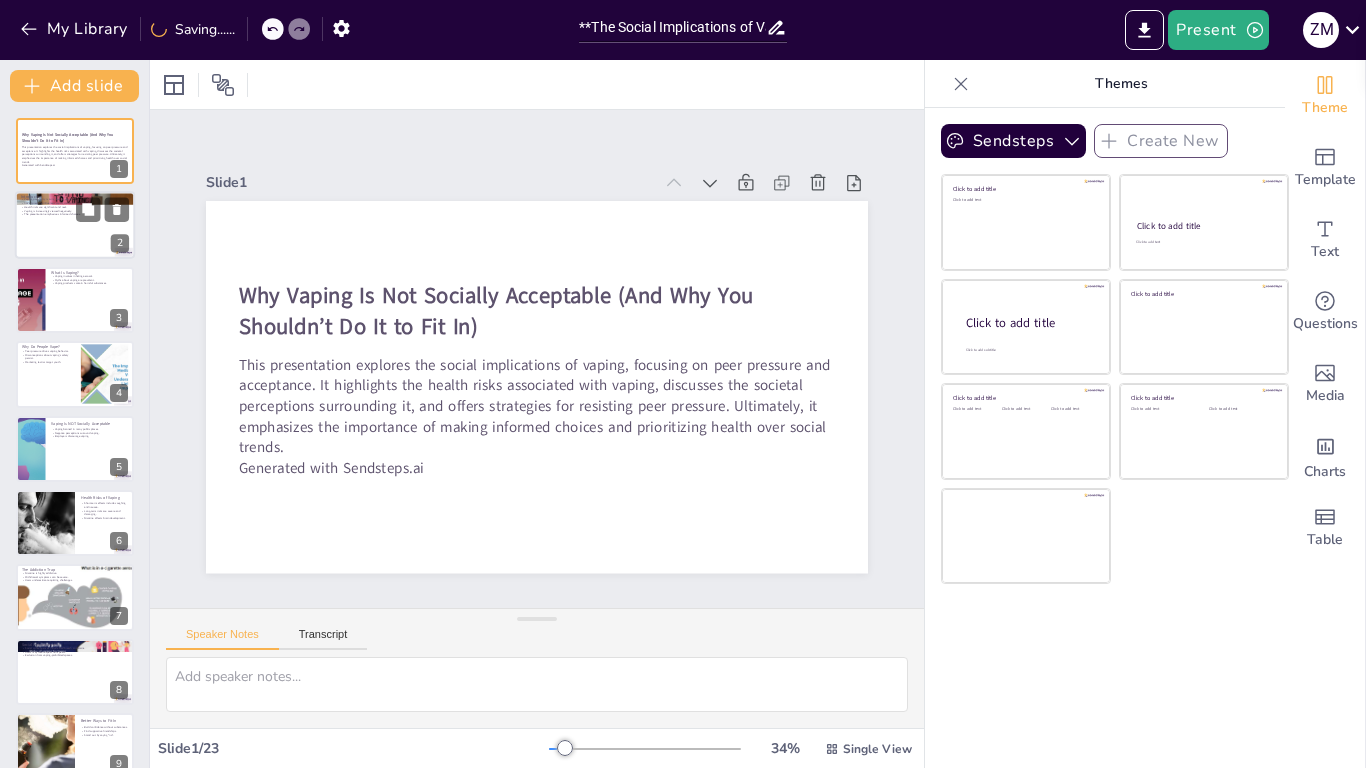 checkbox on "true" 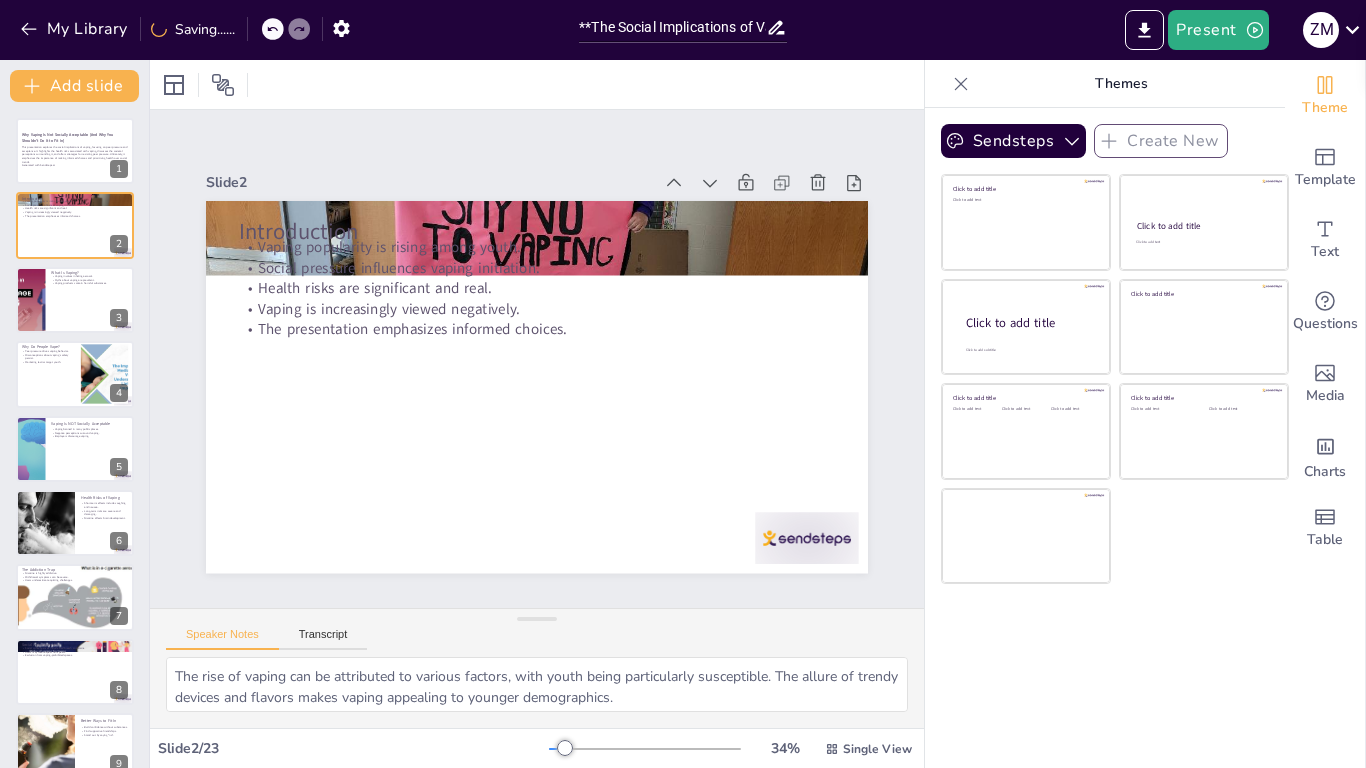 checkbox on "true" 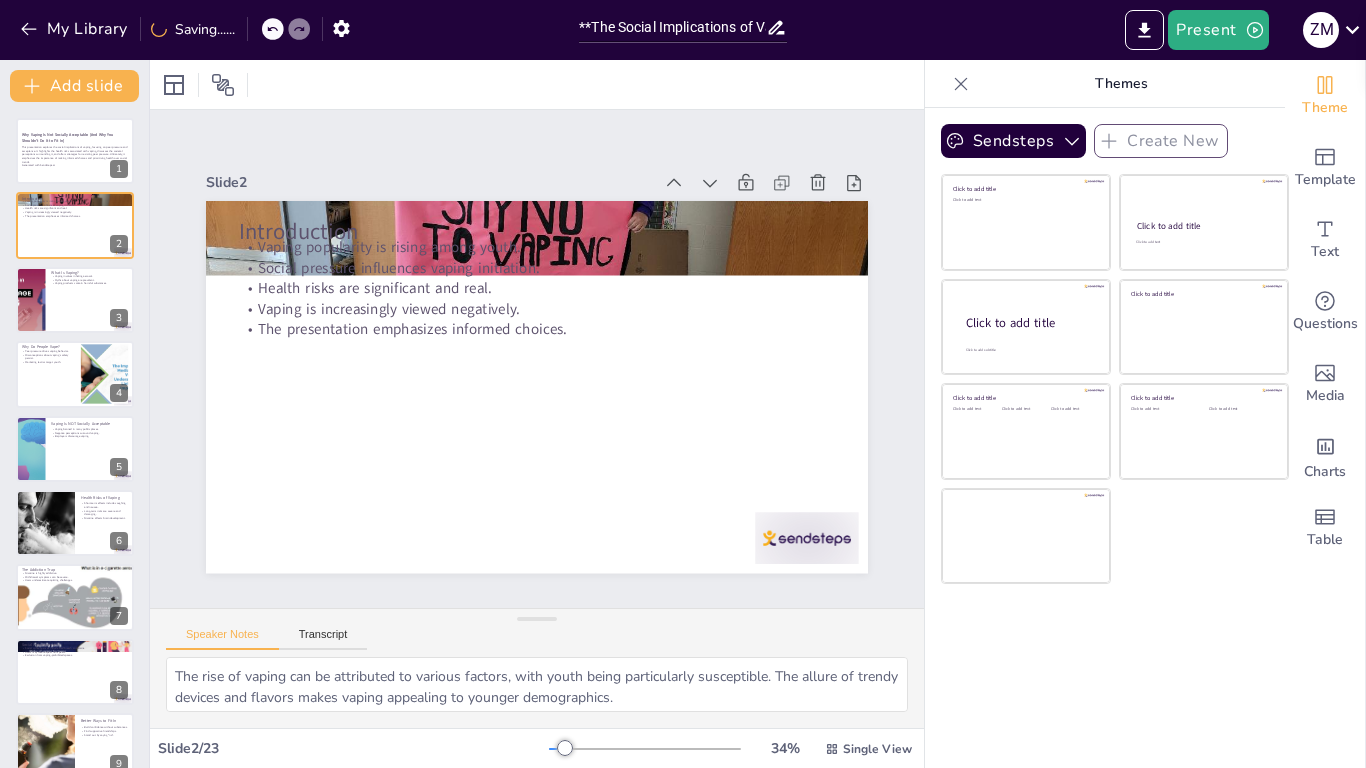 checkbox on "true" 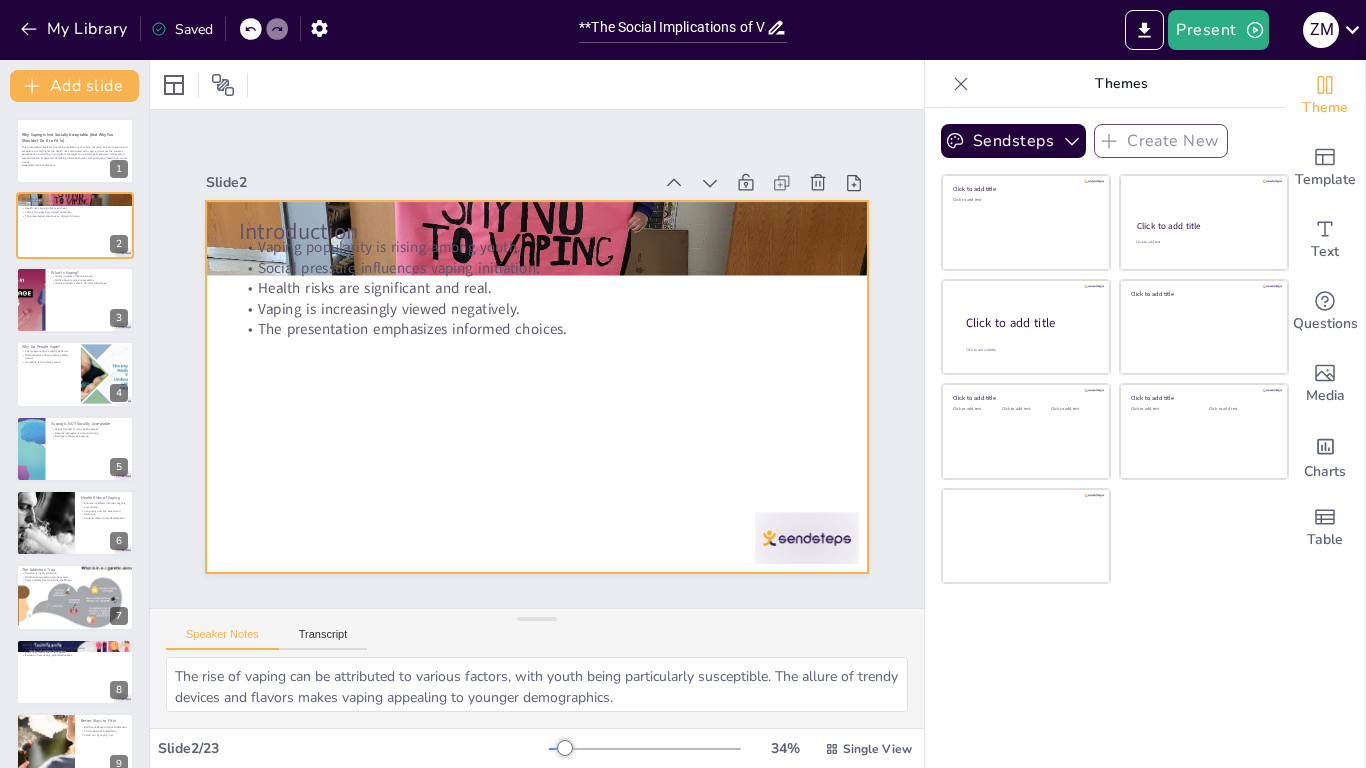 checkbox on "true" 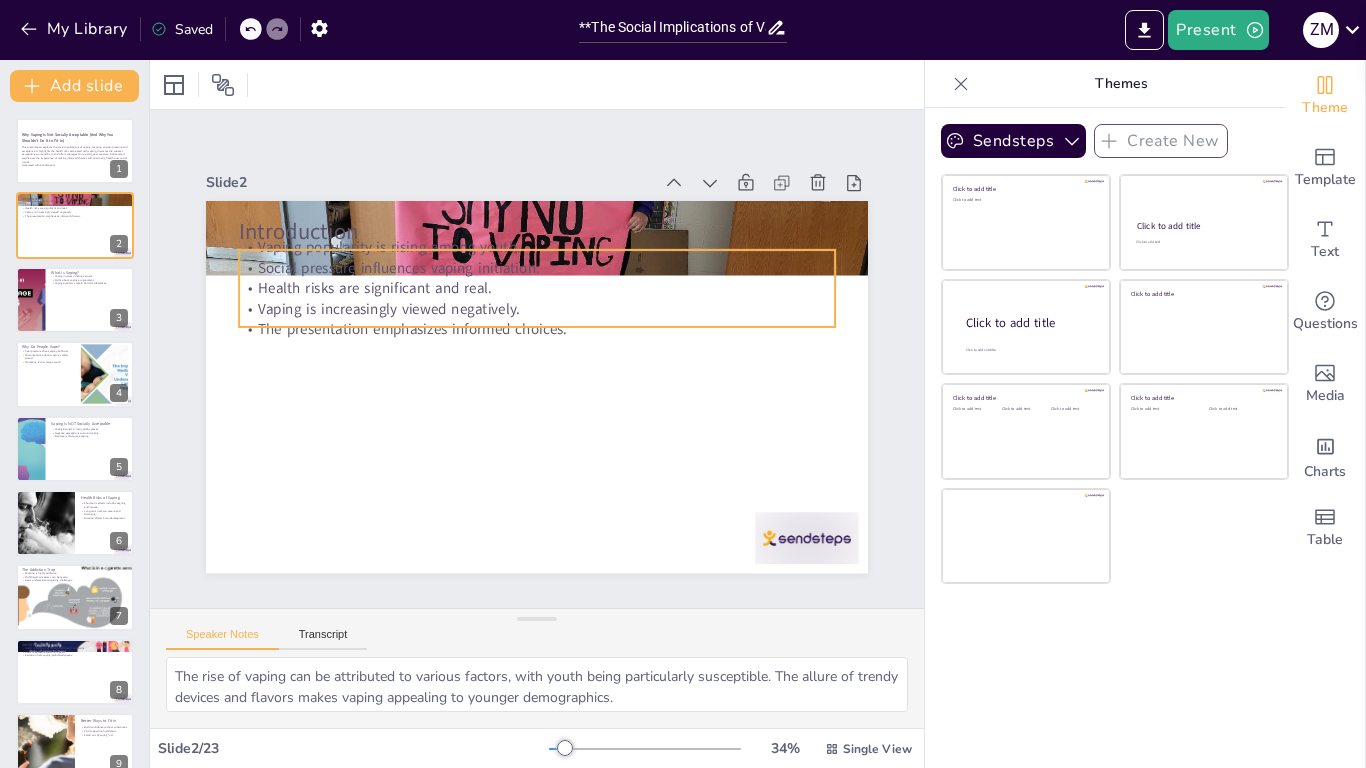 checkbox on "true" 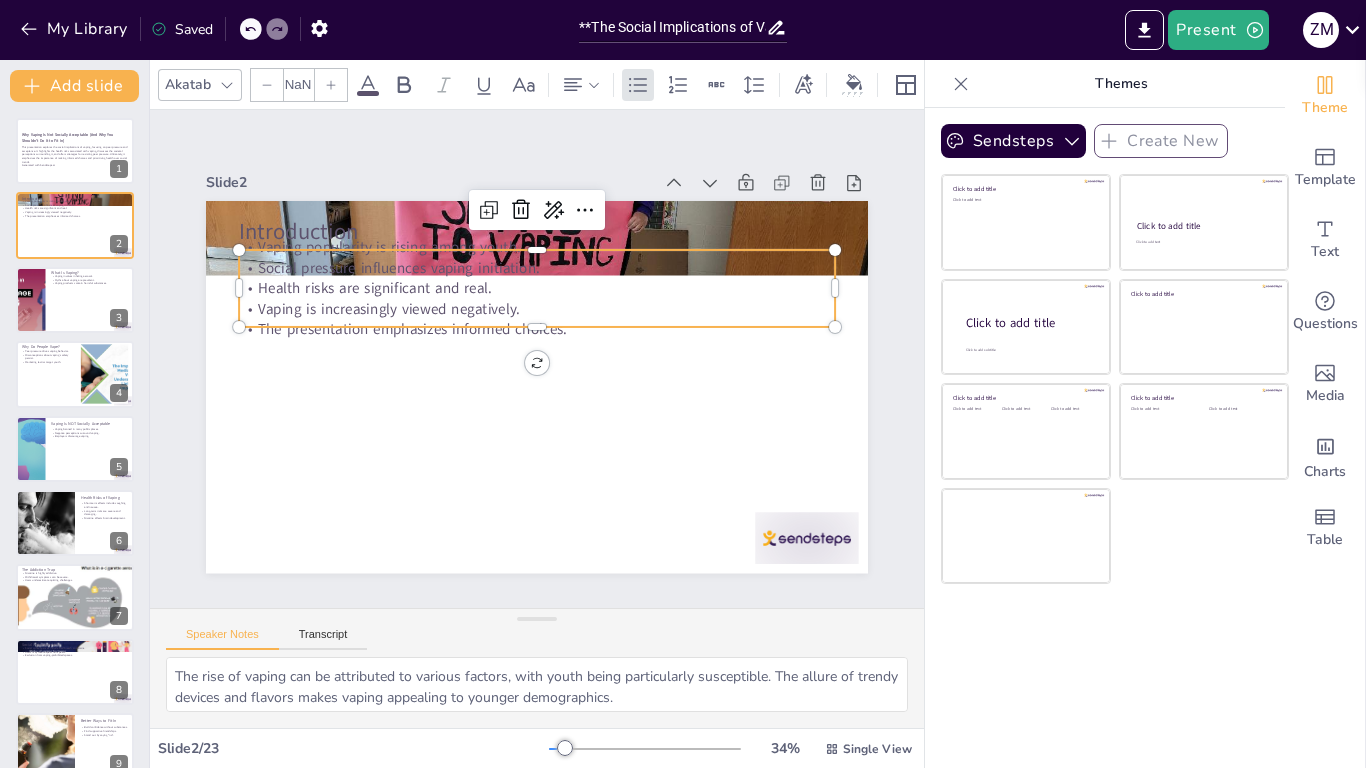 type on "32" 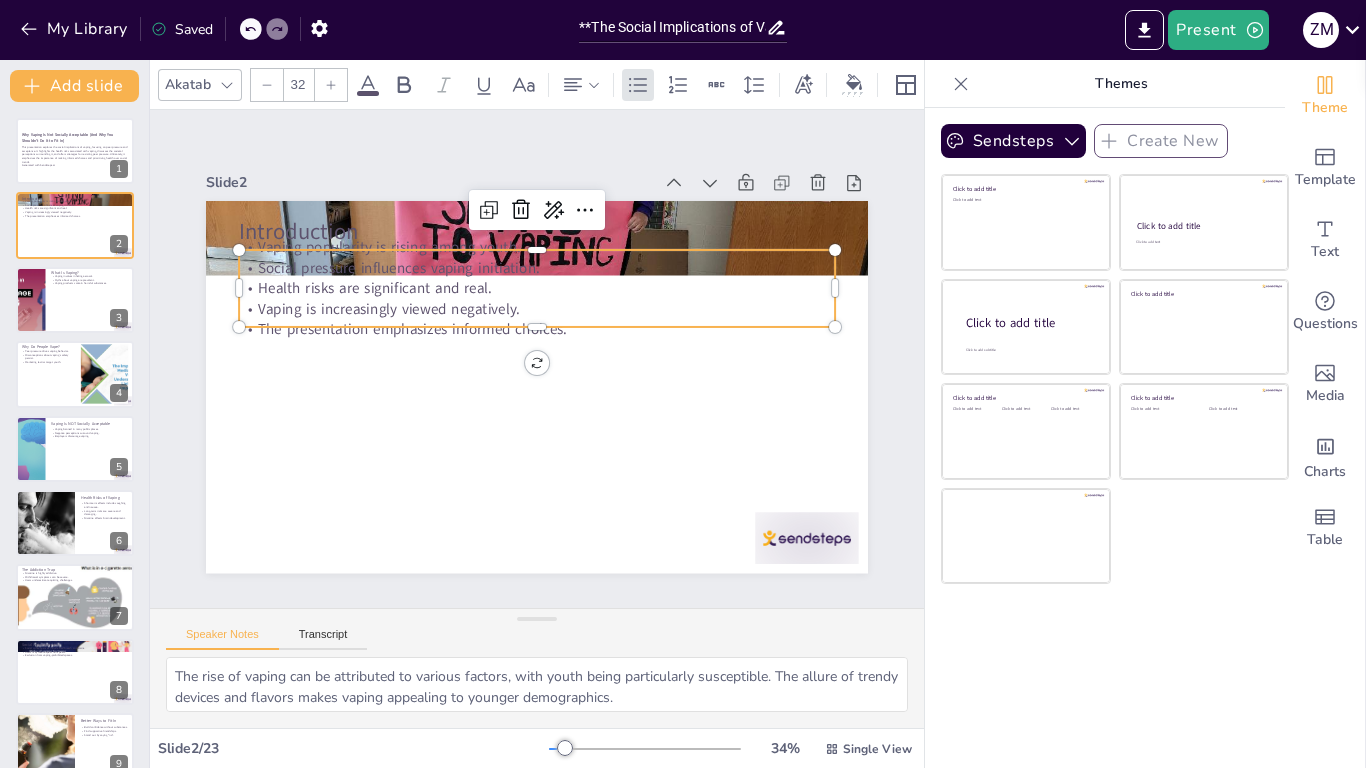 checkbox on "true" 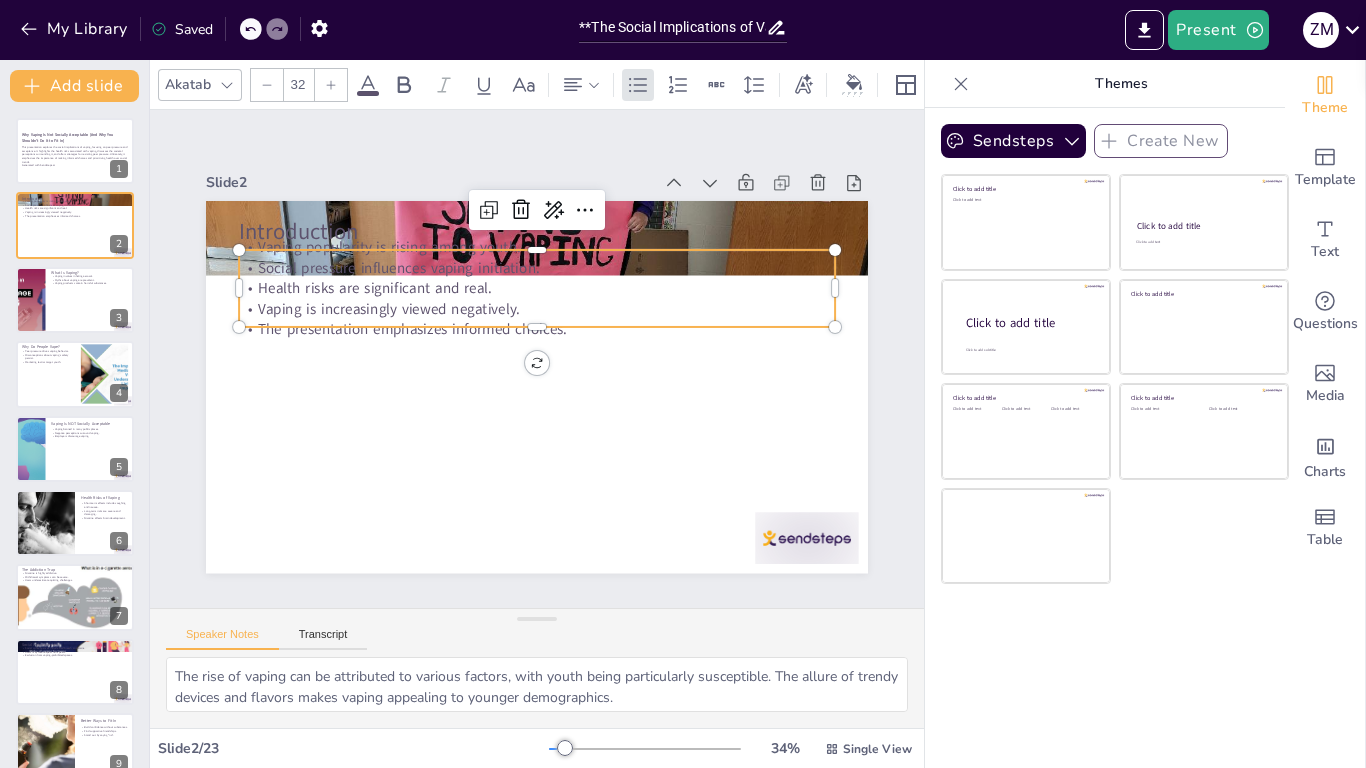 checkbox on "true" 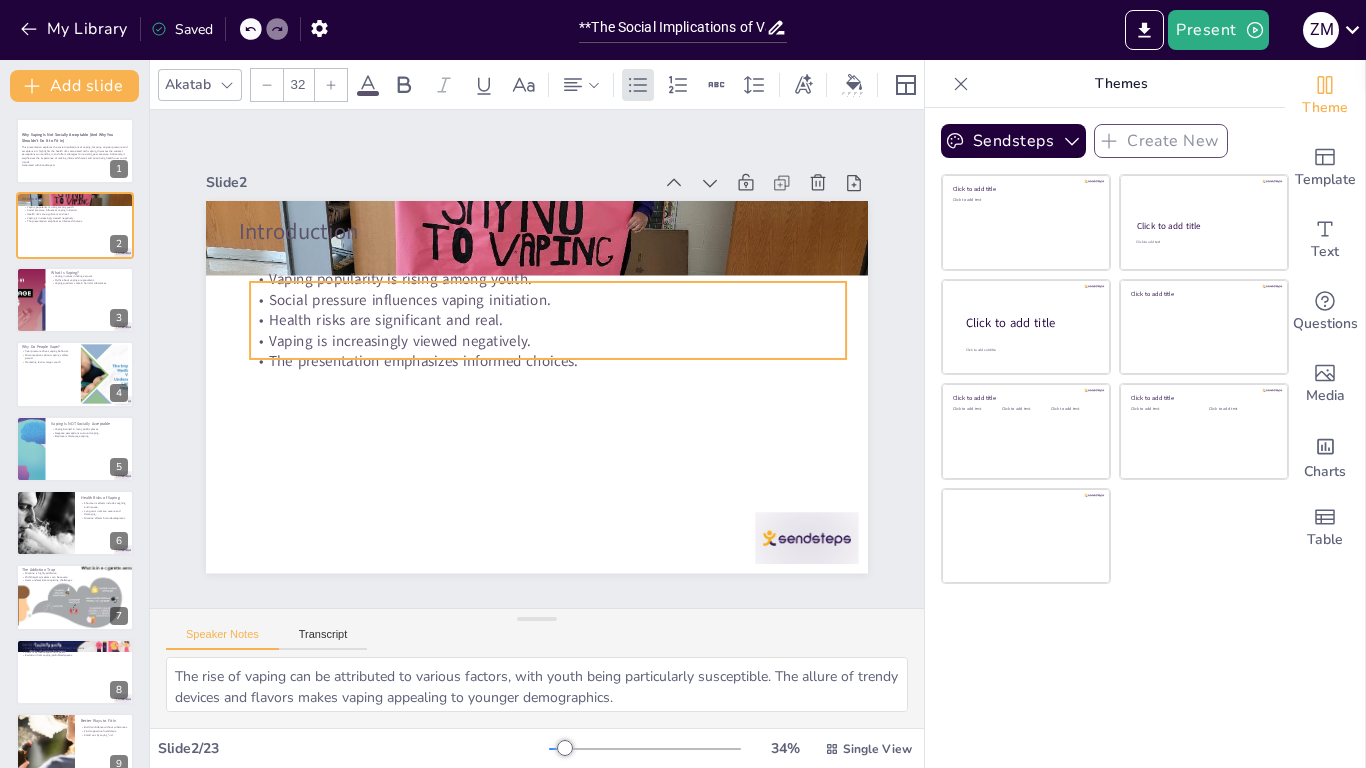 checkbox on "true" 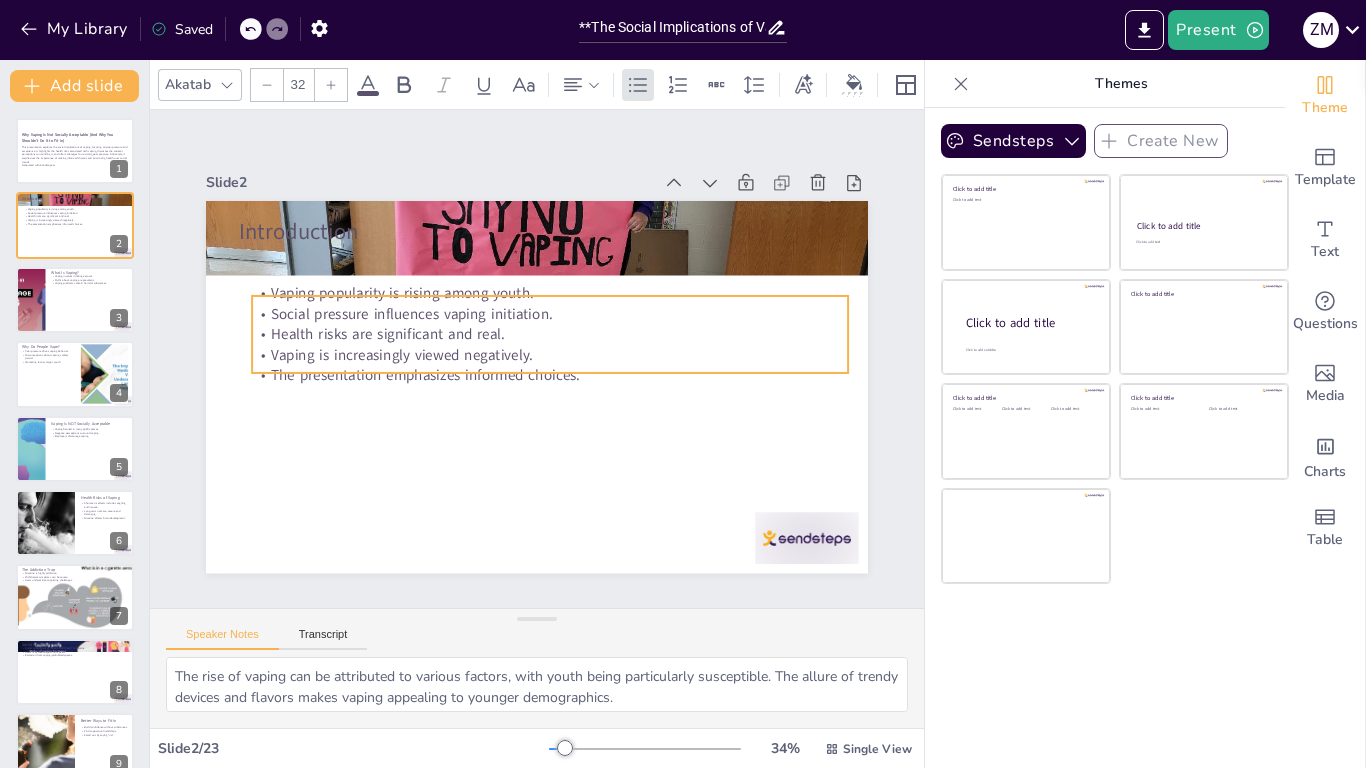 checkbox on "true" 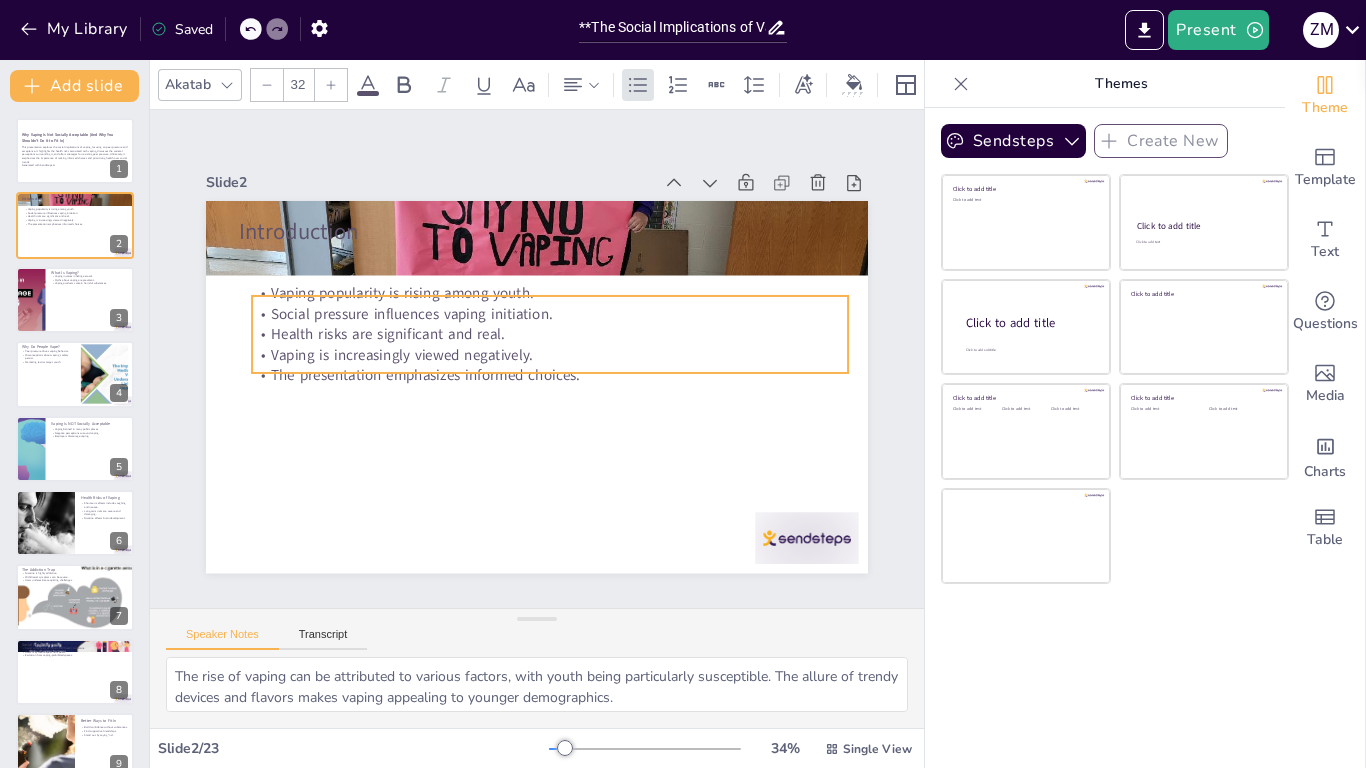 checkbox on "true" 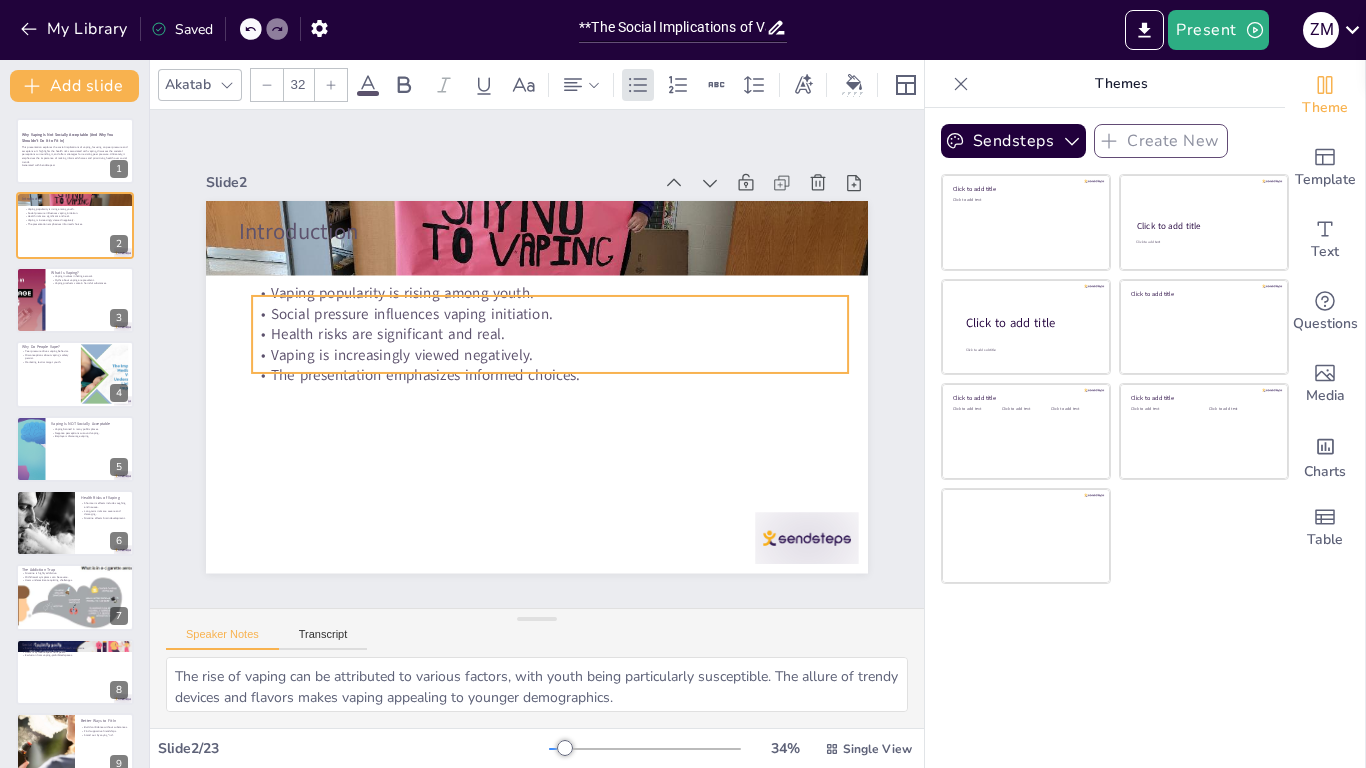 checkbox on "true" 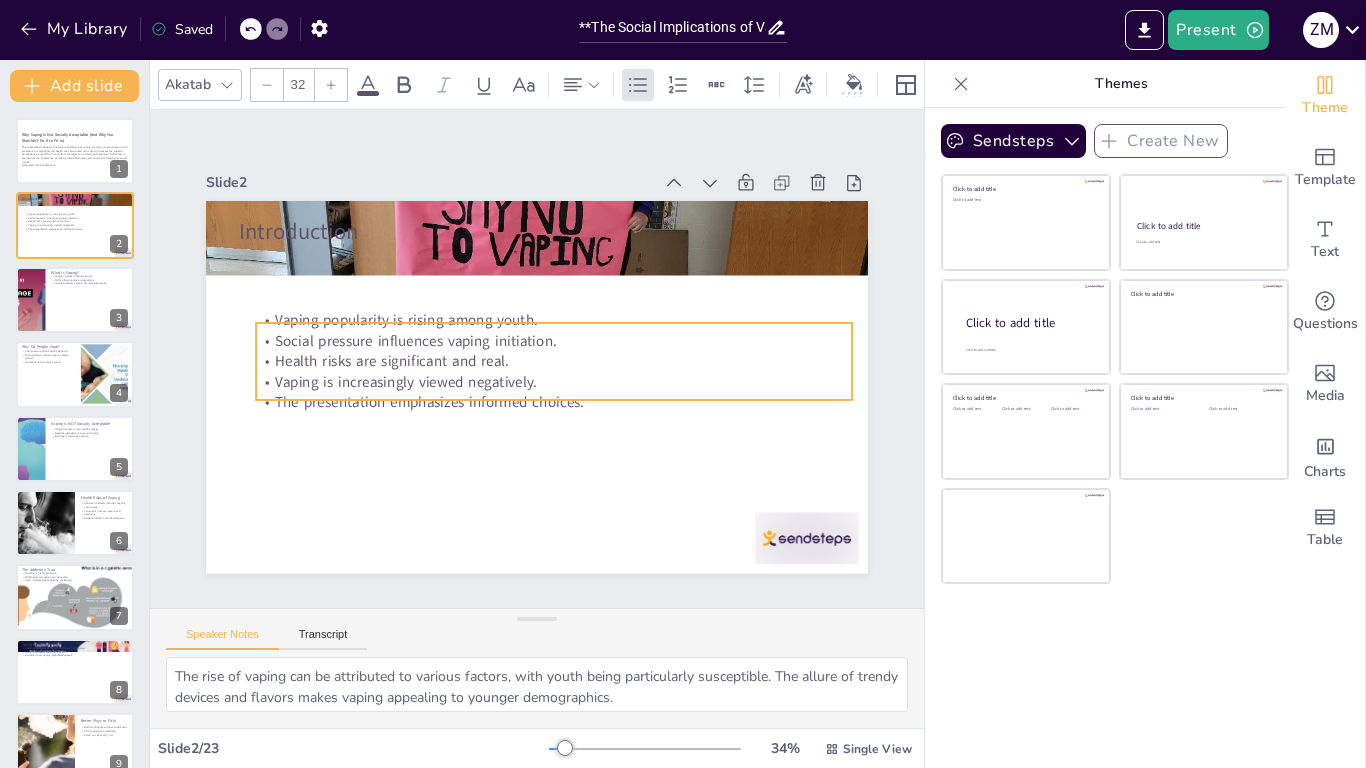 checkbox on "true" 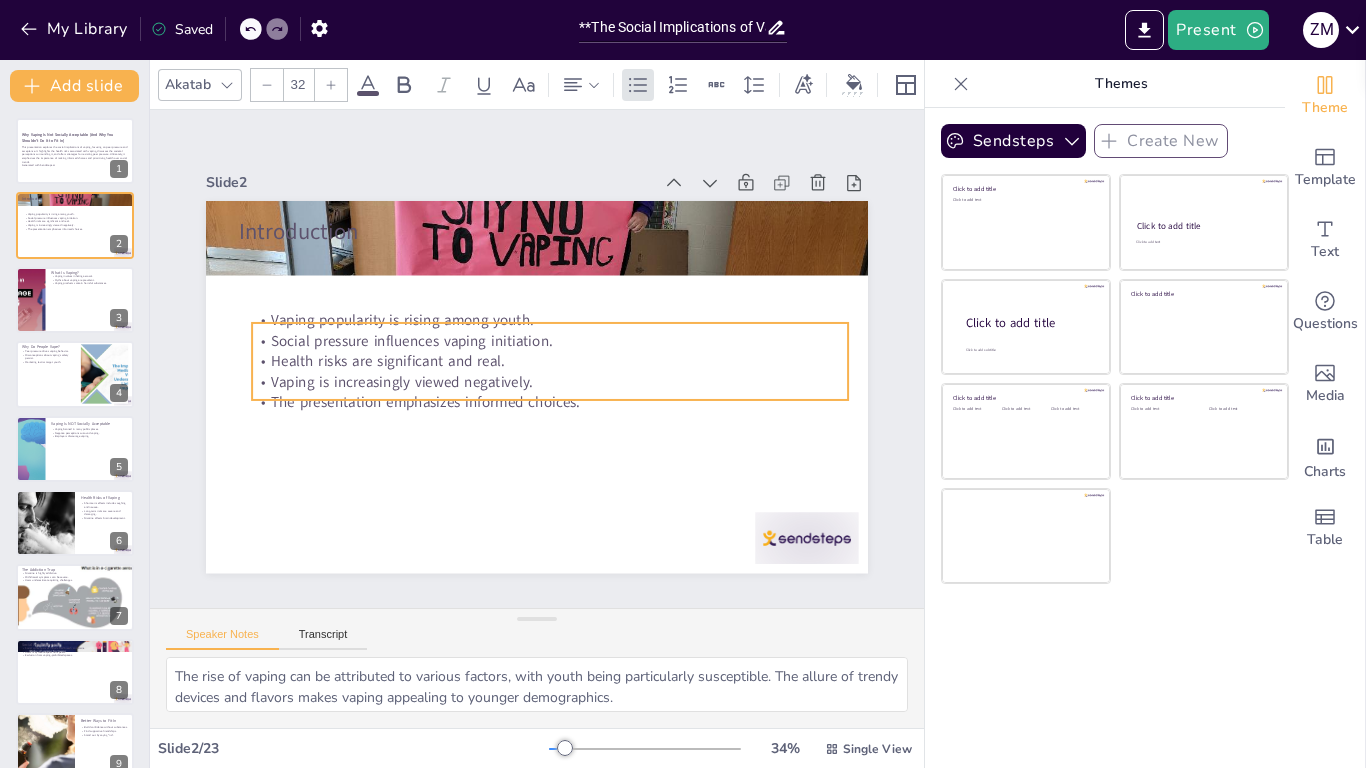 checkbox on "true" 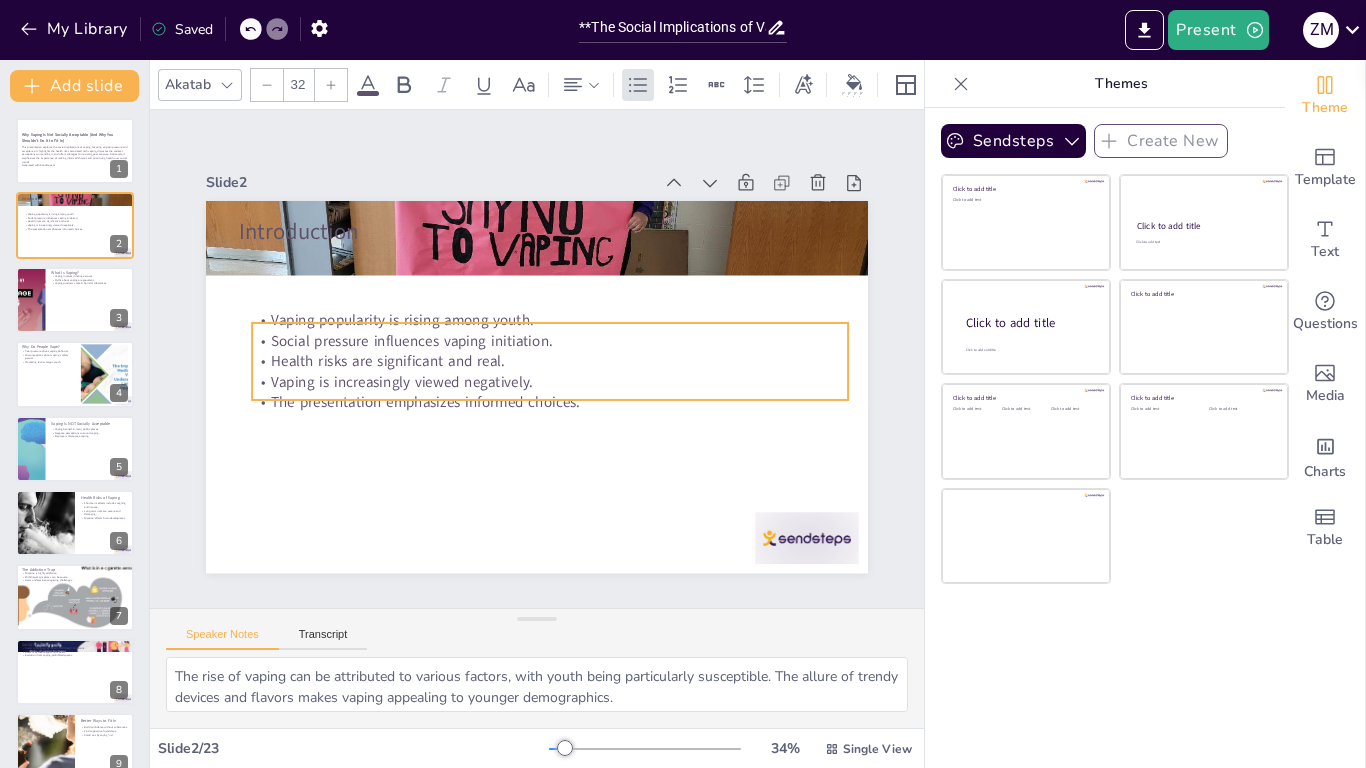 checkbox on "true" 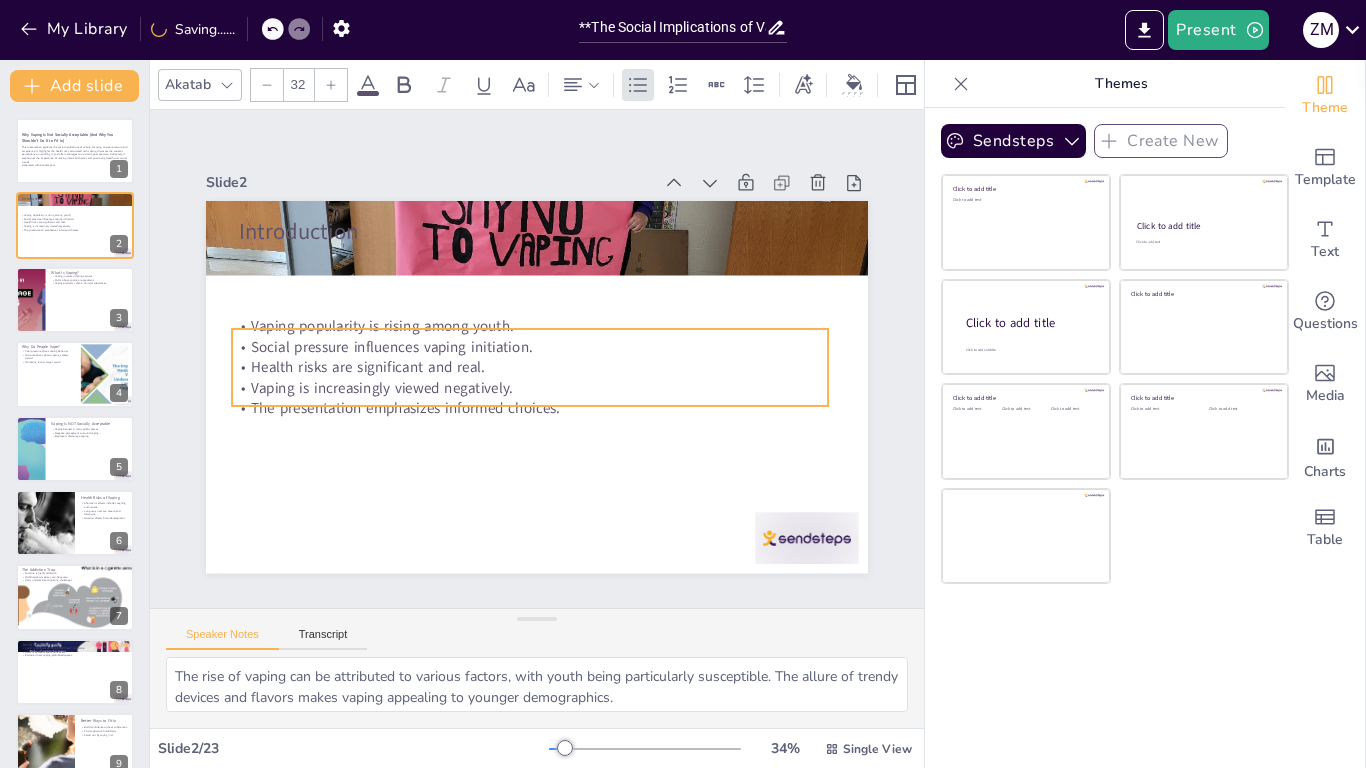 checkbox on "true" 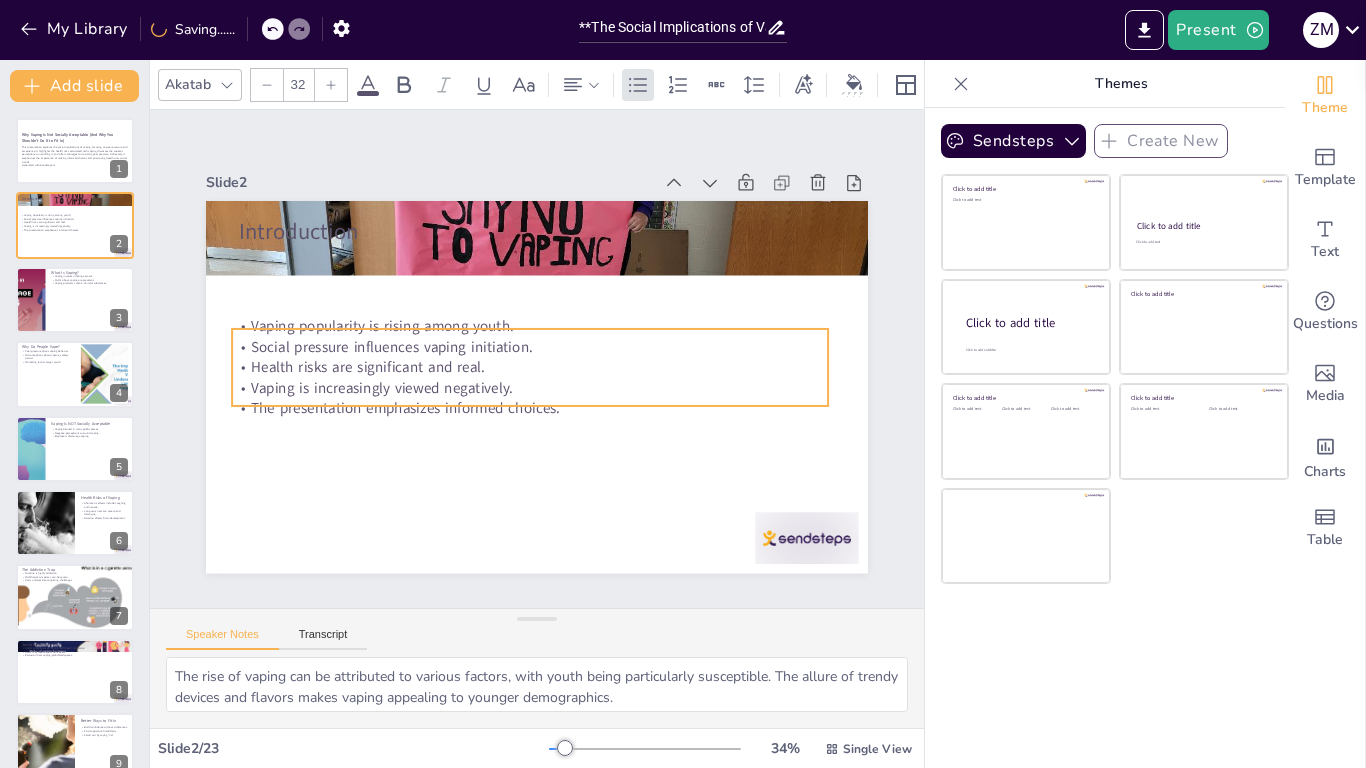 checkbox on "true" 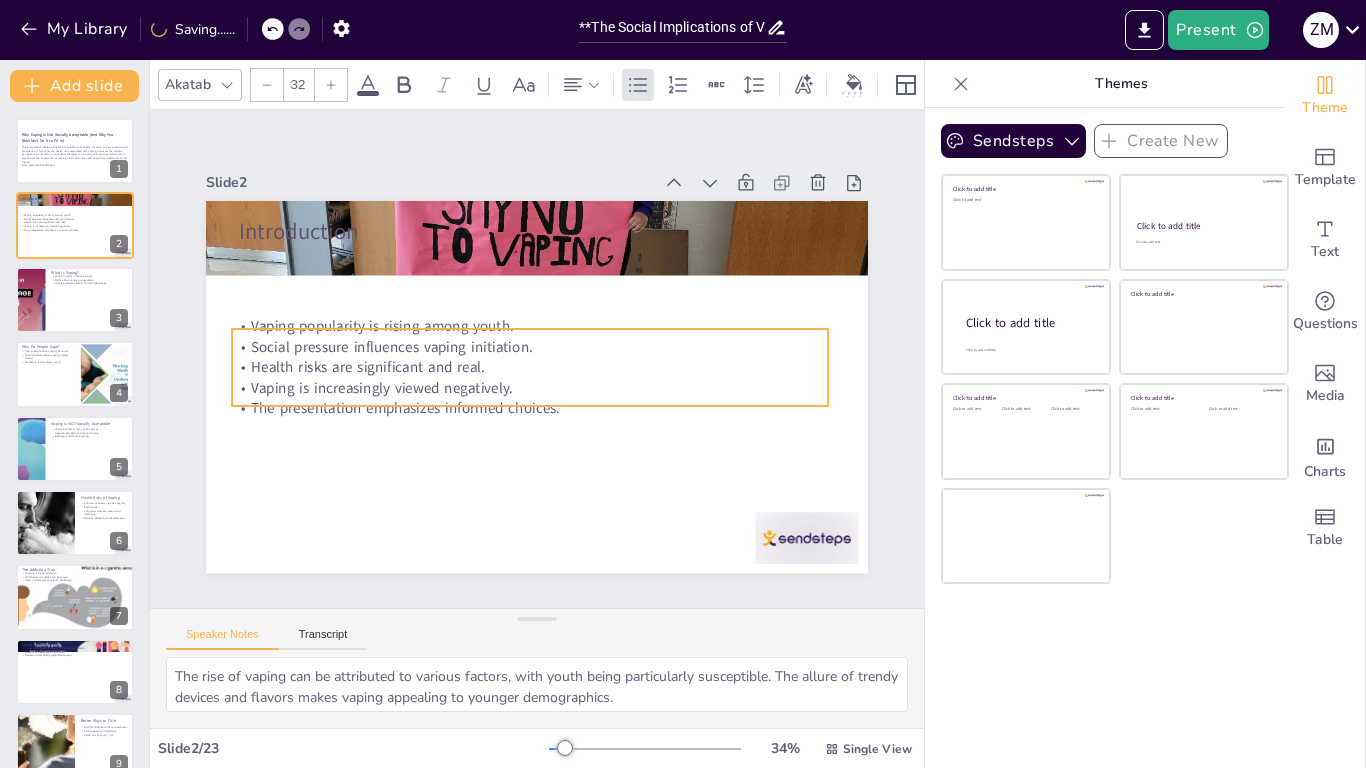 drag, startPoint x: 407, startPoint y: 295, endPoint x: 397, endPoint y: 372, distance: 77.64664 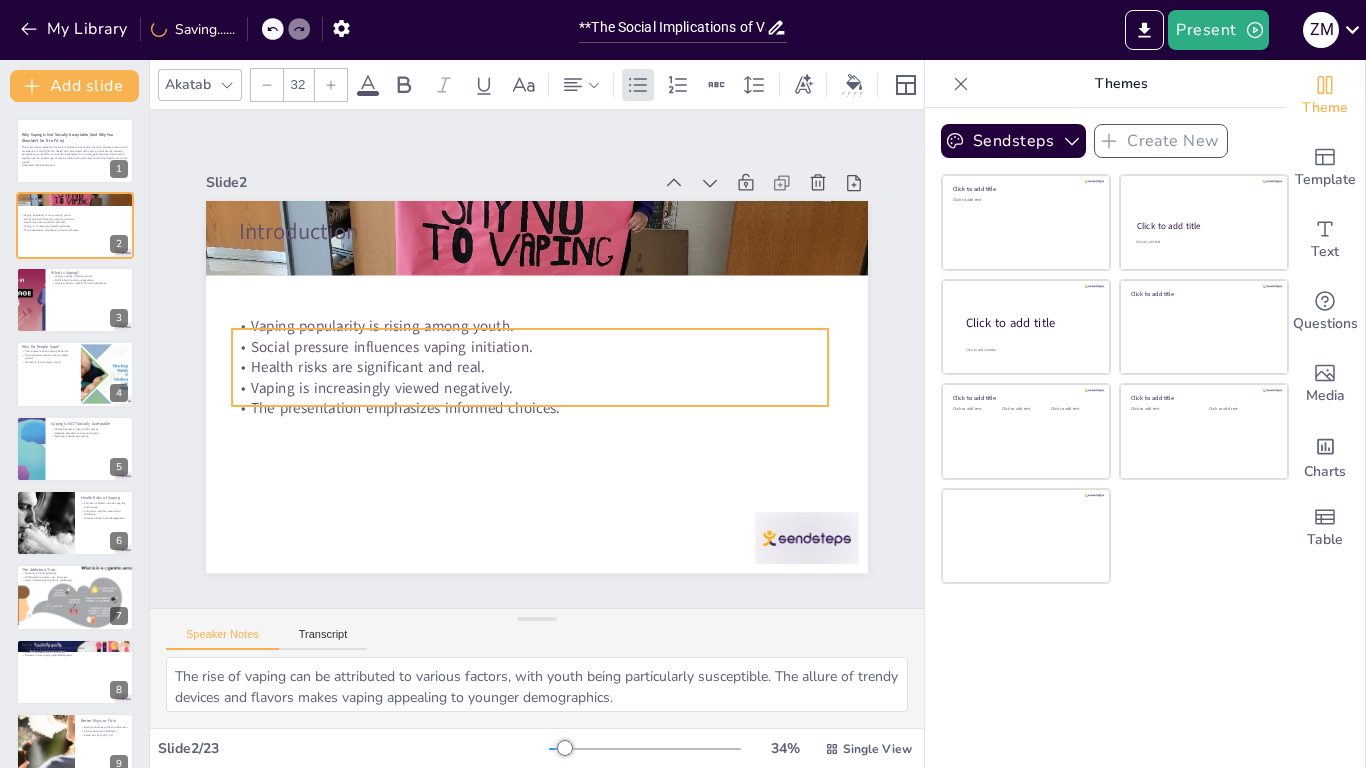 click on "Health risks are significant and real." at bounding box center [527, 357] 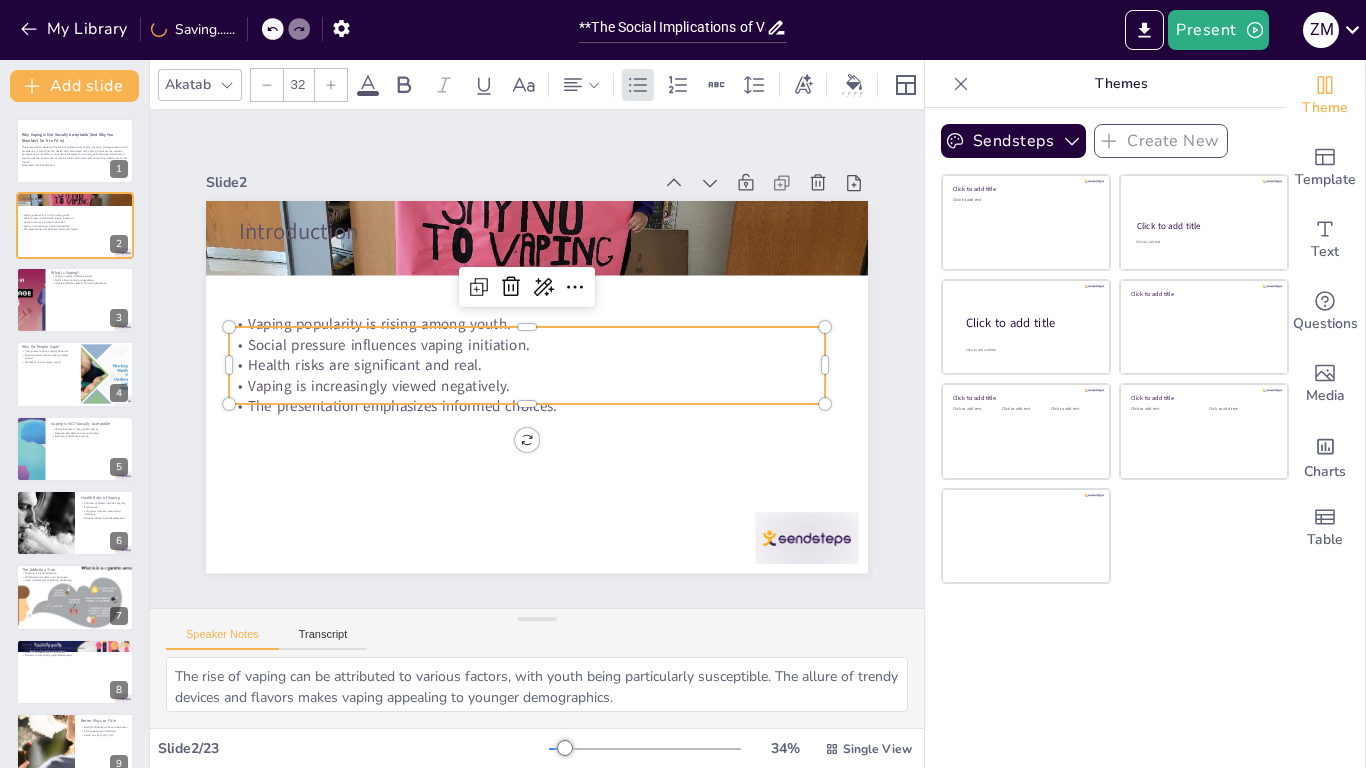 checkbox on "true" 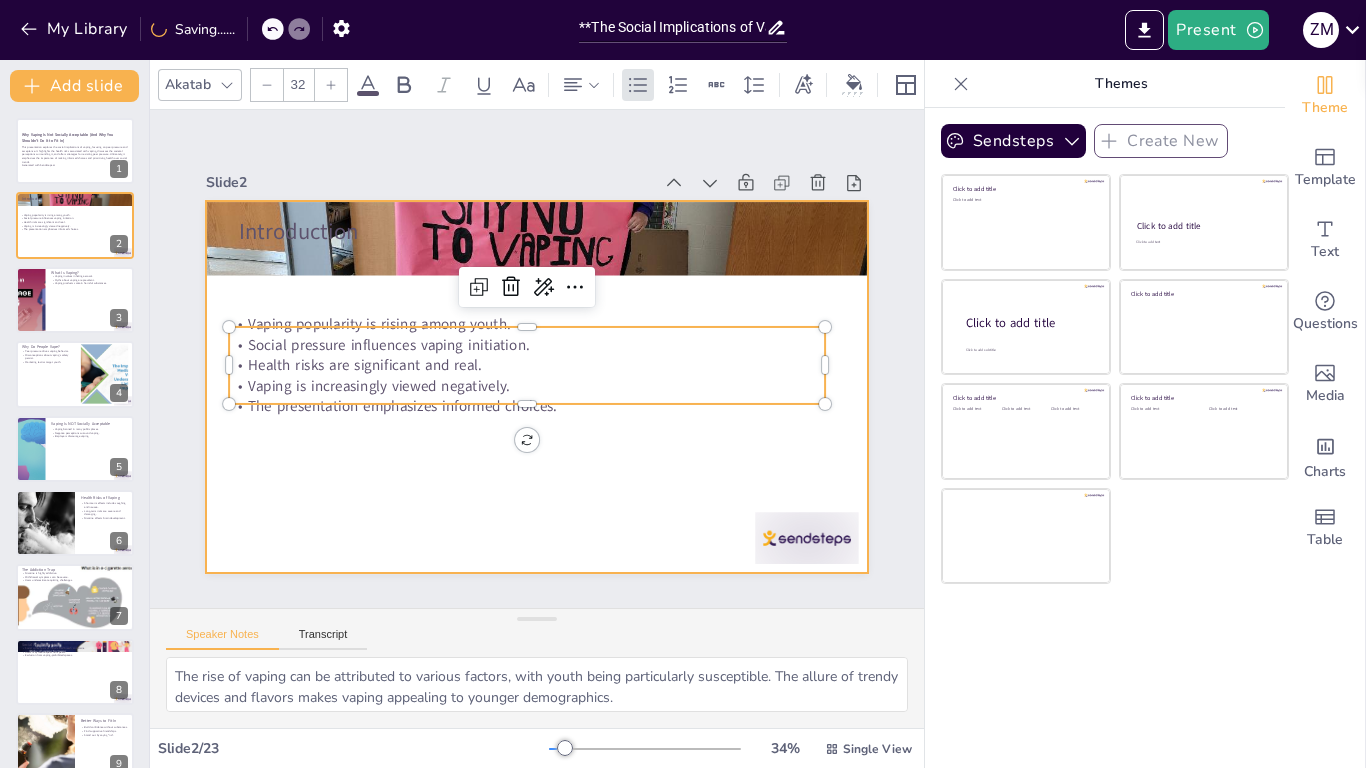 click at bounding box center [533, 387] 